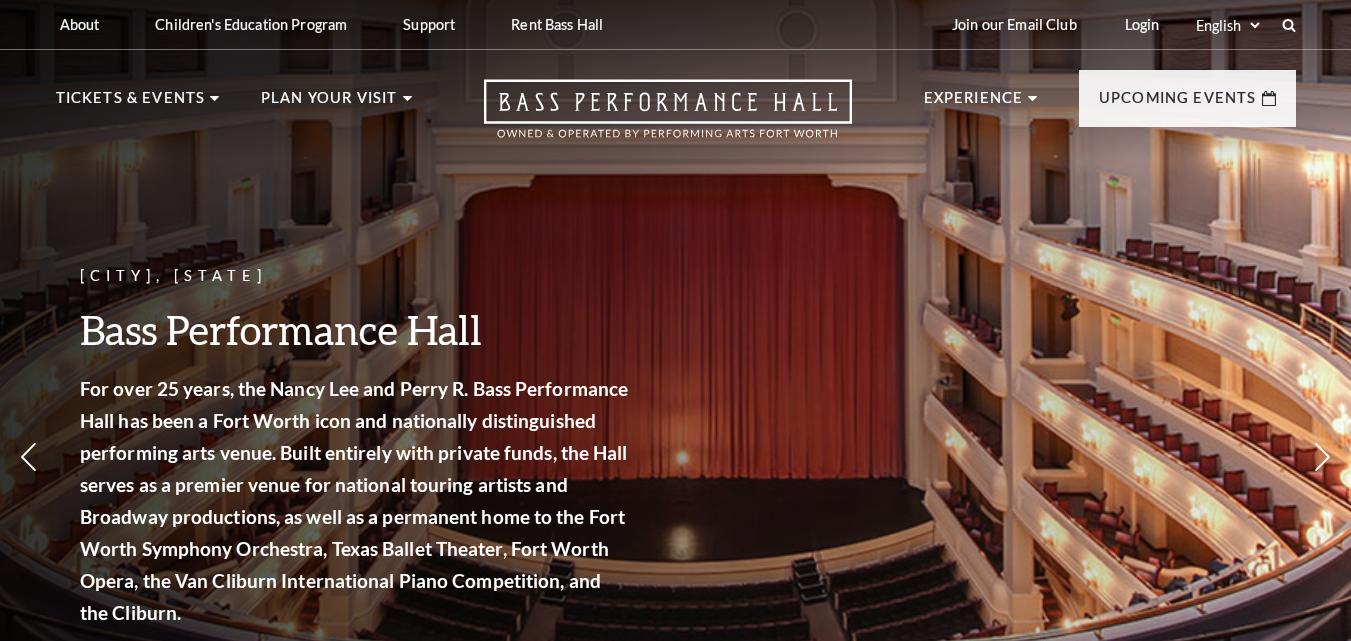 scroll, scrollTop: 0, scrollLeft: 0, axis: both 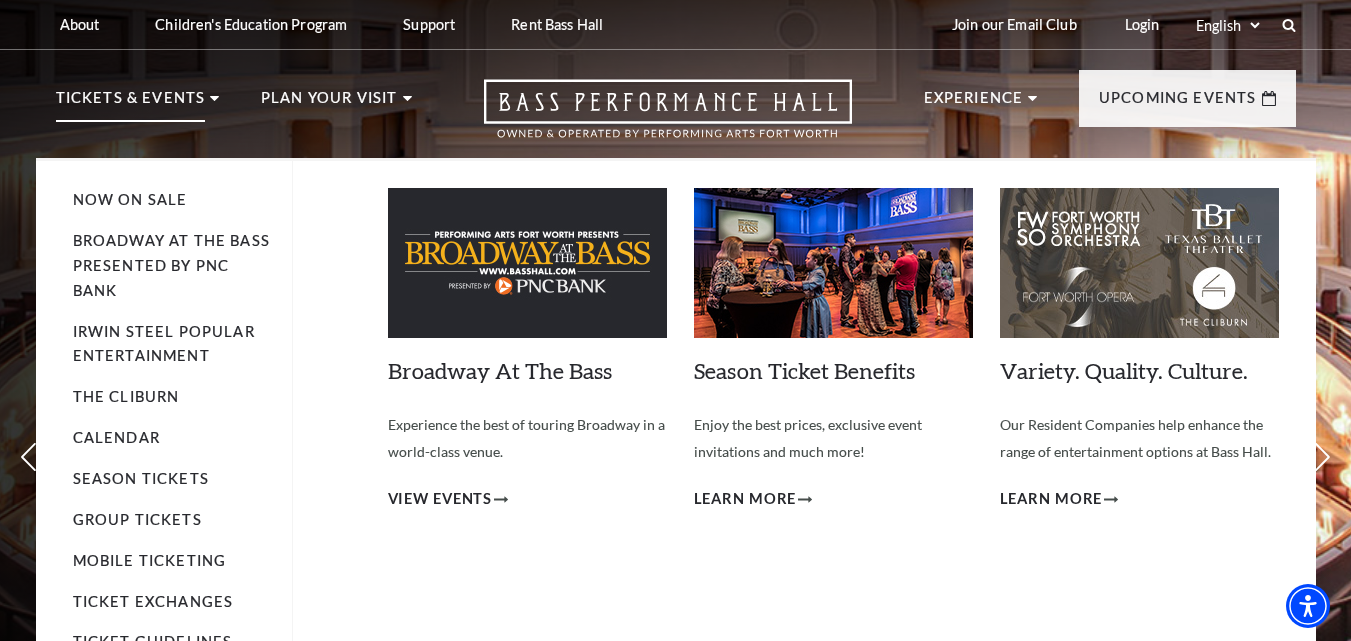 click 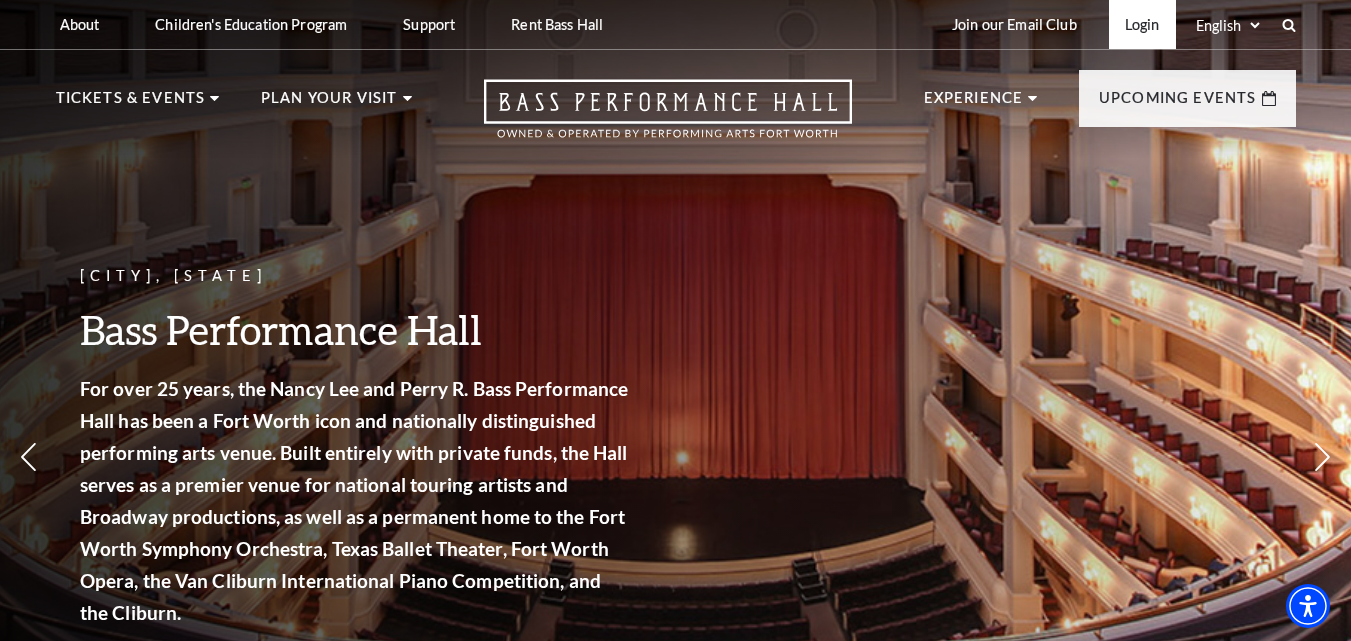 click on "Login" at bounding box center (1142, 24) 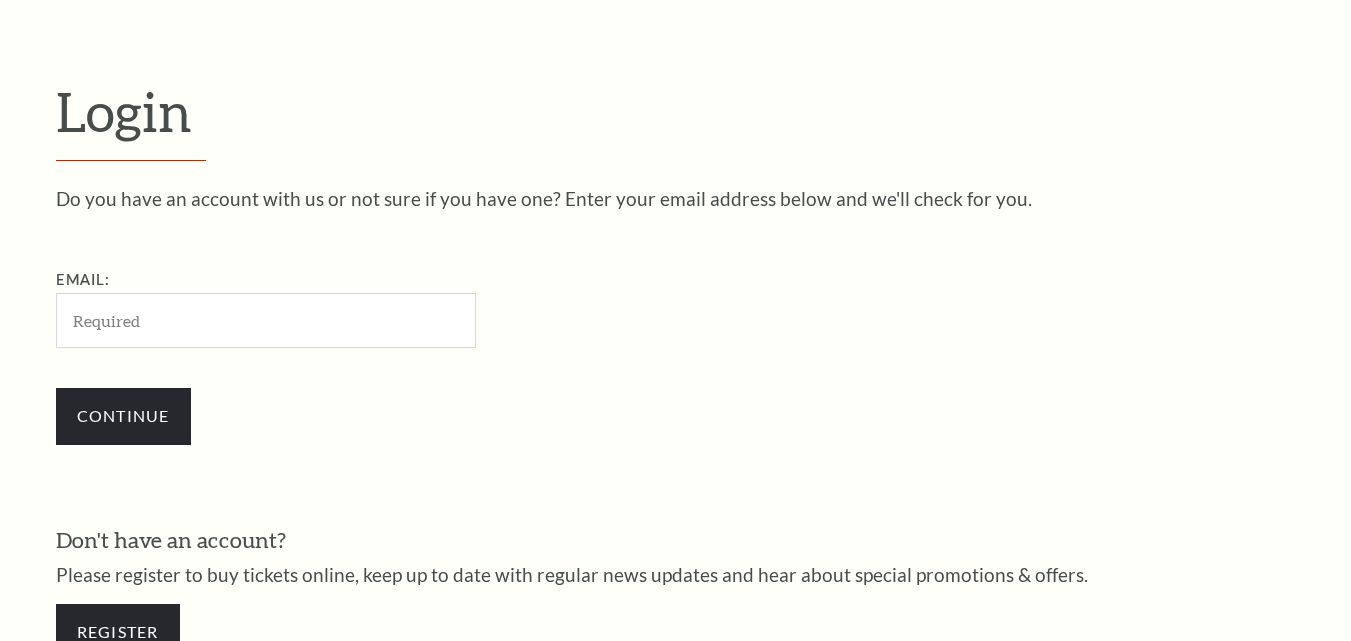 scroll, scrollTop: 551, scrollLeft: 0, axis: vertical 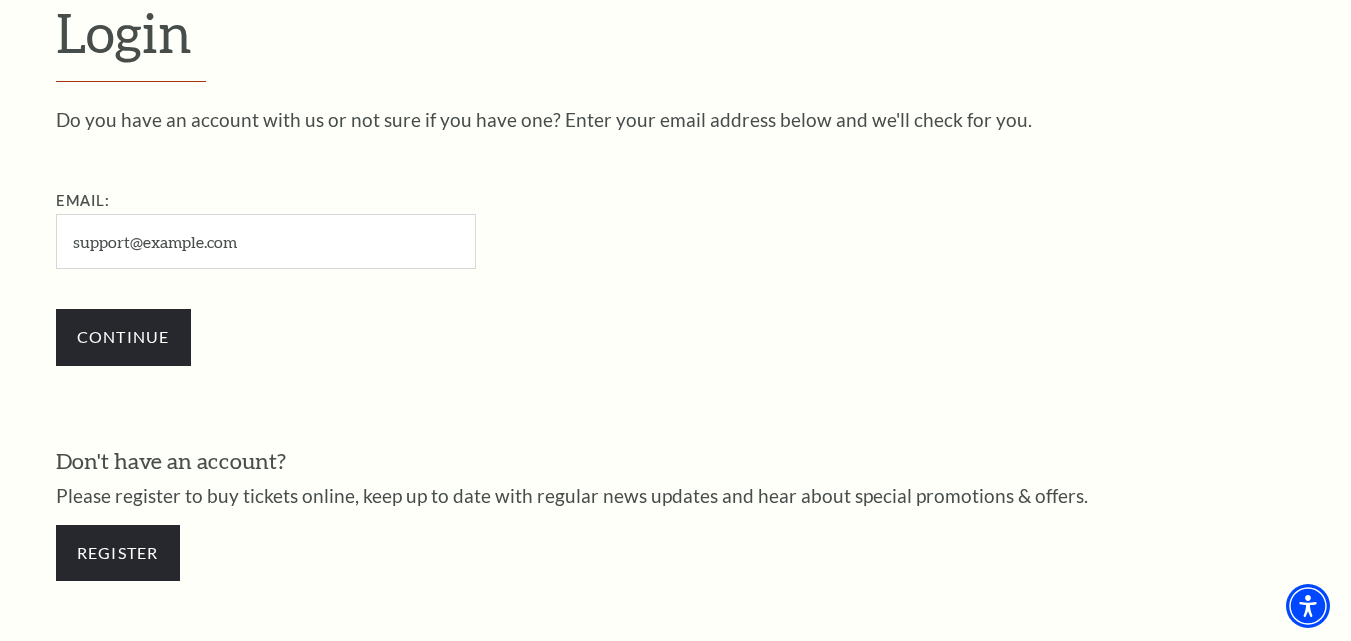 type on "support@example.com" 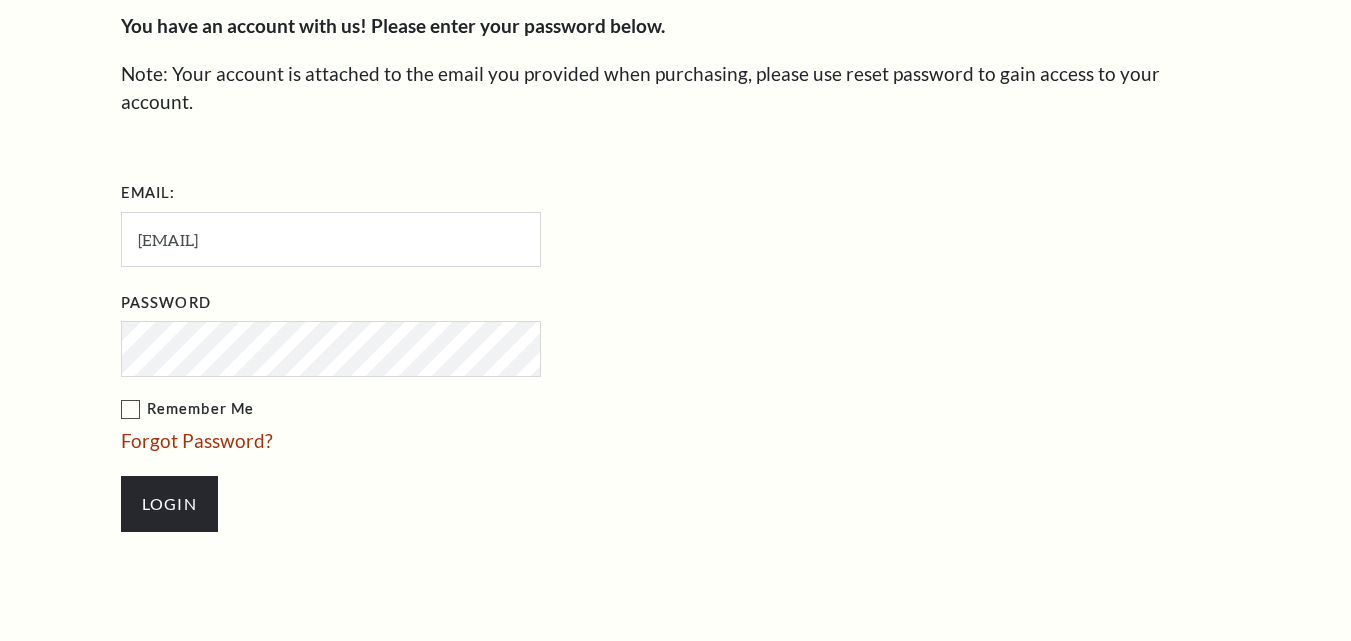 scroll, scrollTop: 585, scrollLeft: 0, axis: vertical 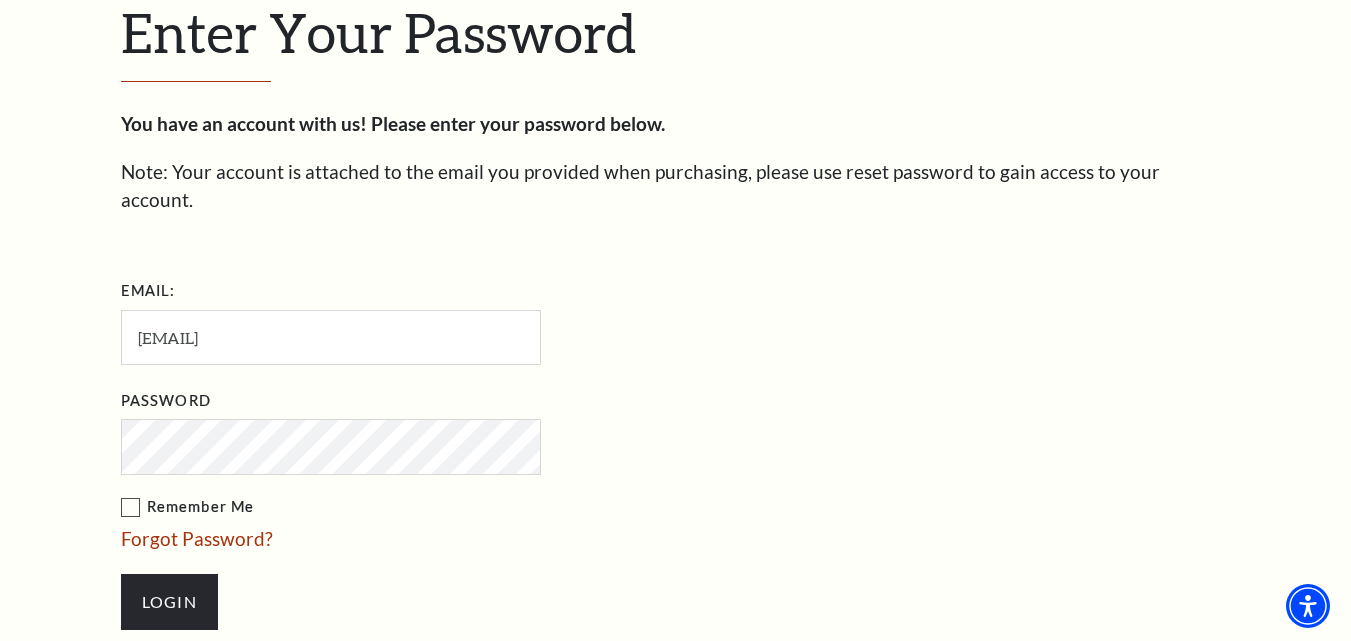 click on "Login" at bounding box center (169, 602) 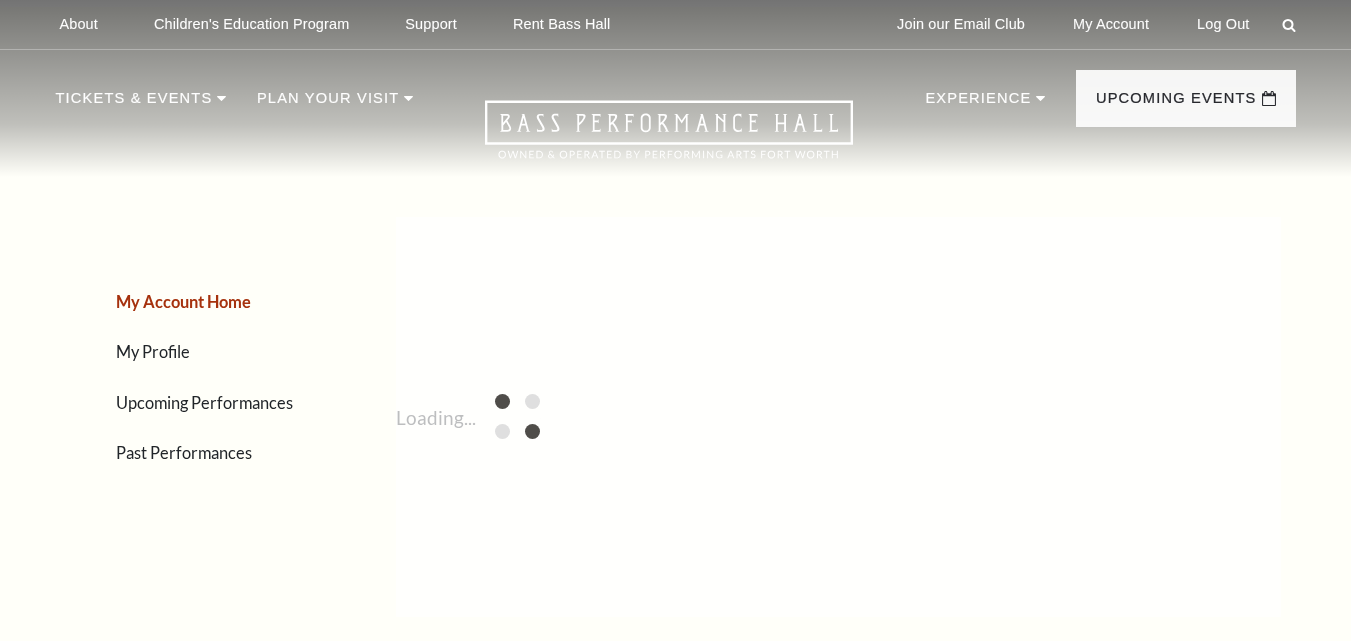 scroll, scrollTop: 0, scrollLeft: 0, axis: both 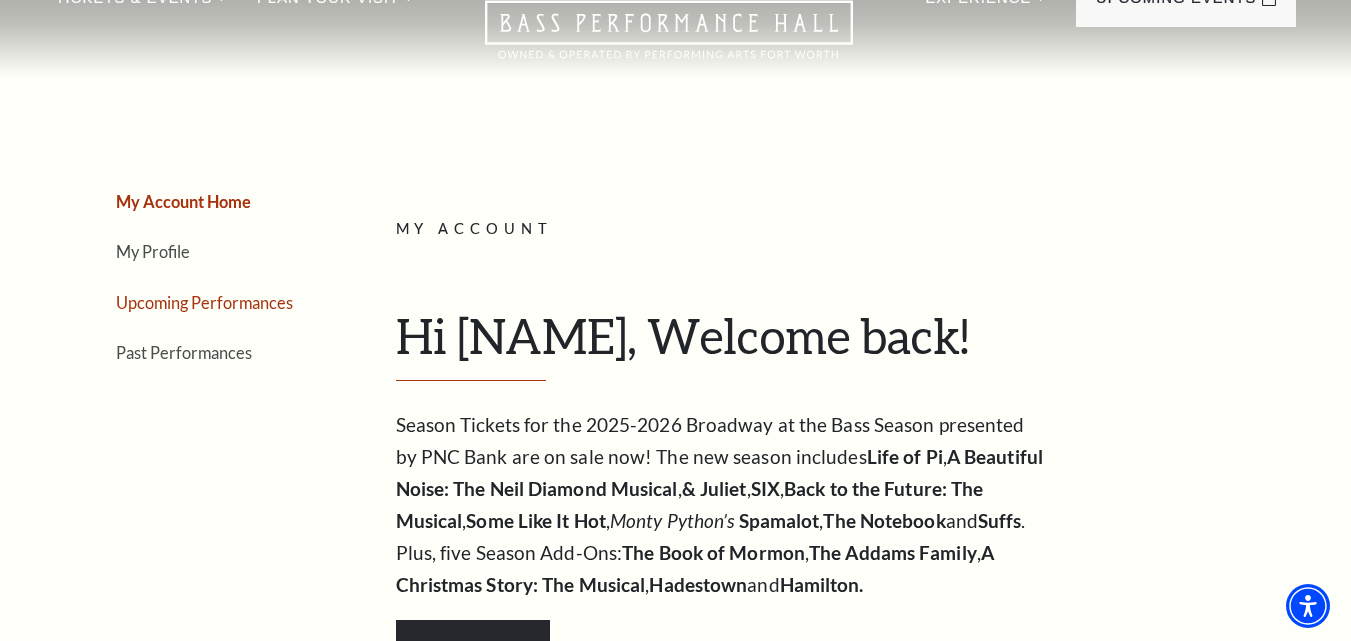 click on "Upcoming Performances" at bounding box center (204, 302) 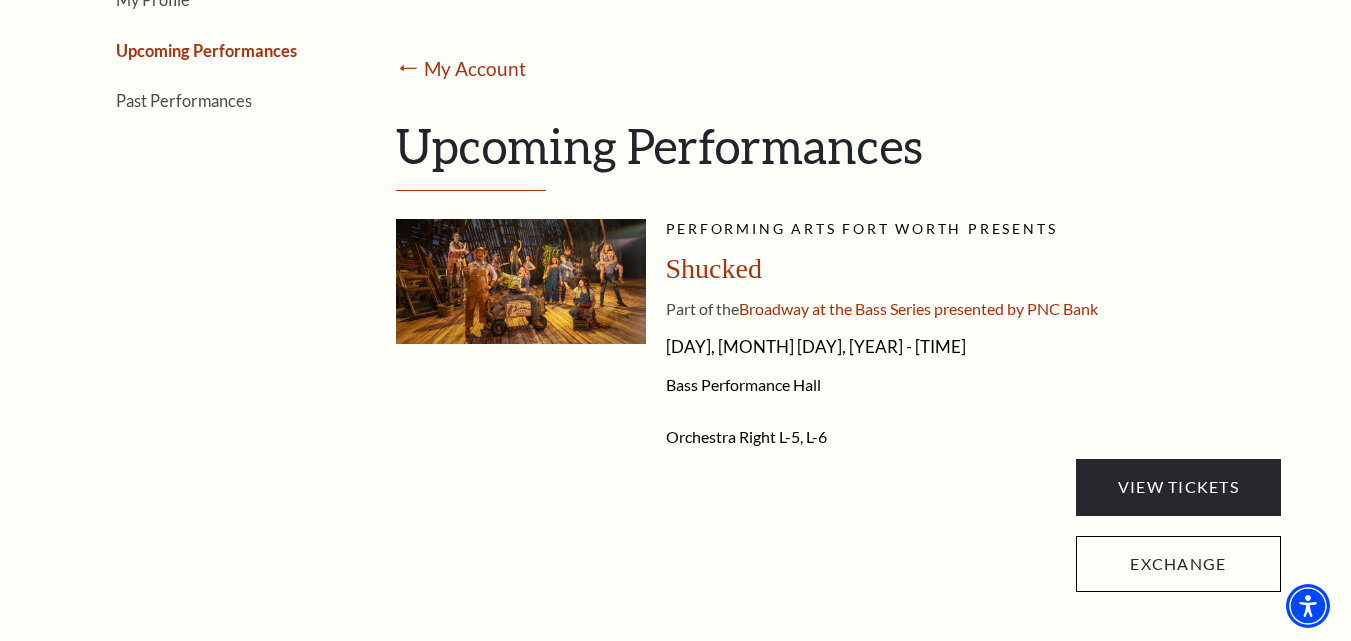 scroll, scrollTop: 400, scrollLeft: 0, axis: vertical 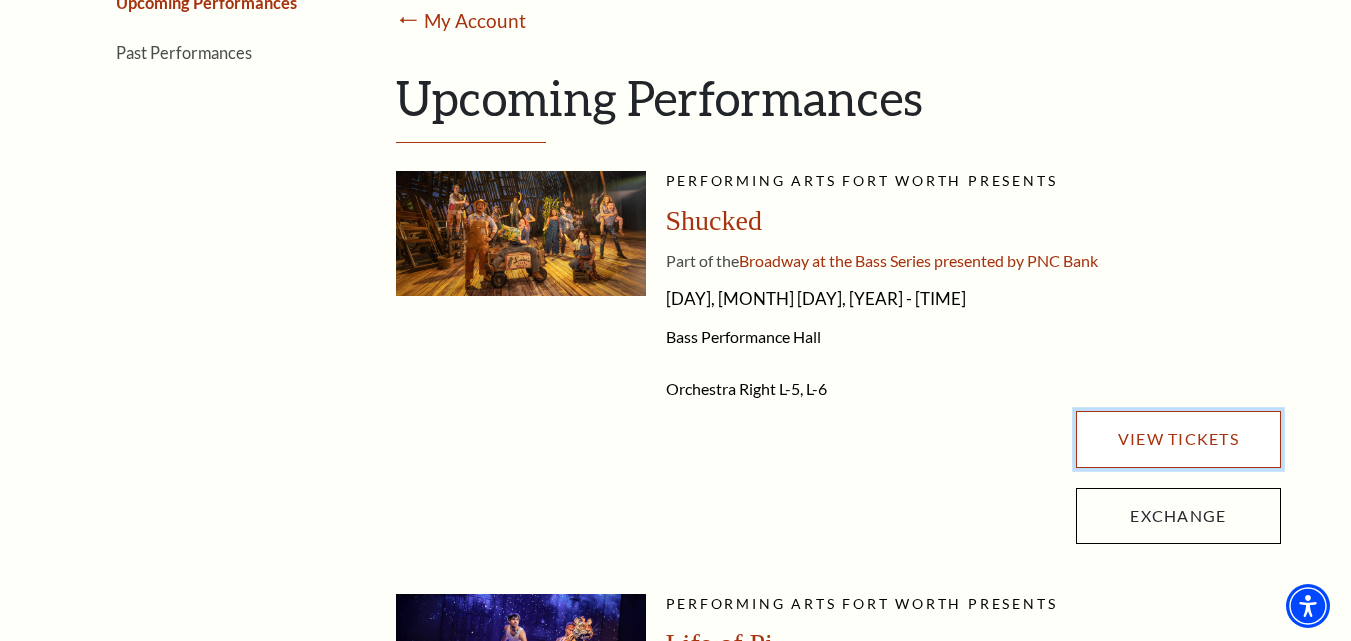 click on "View Tickets" at bounding box center [1178, 439] 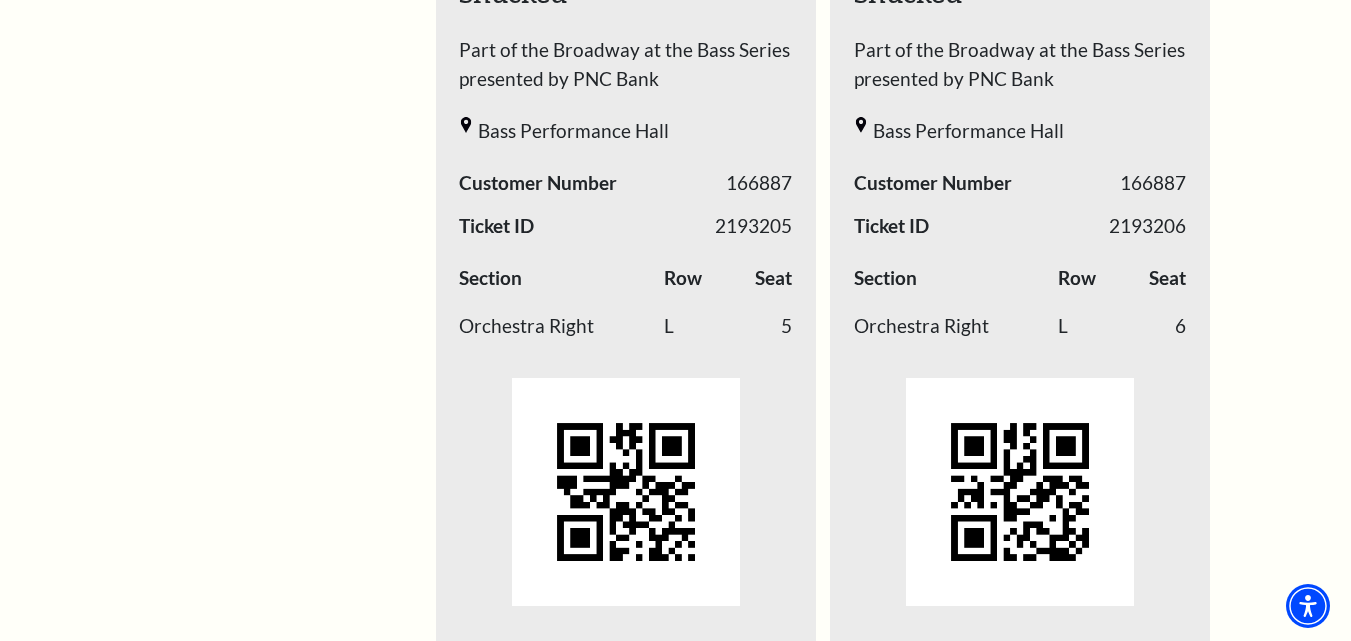 scroll, scrollTop: 900, scrollLeft: 0, axis: vertical 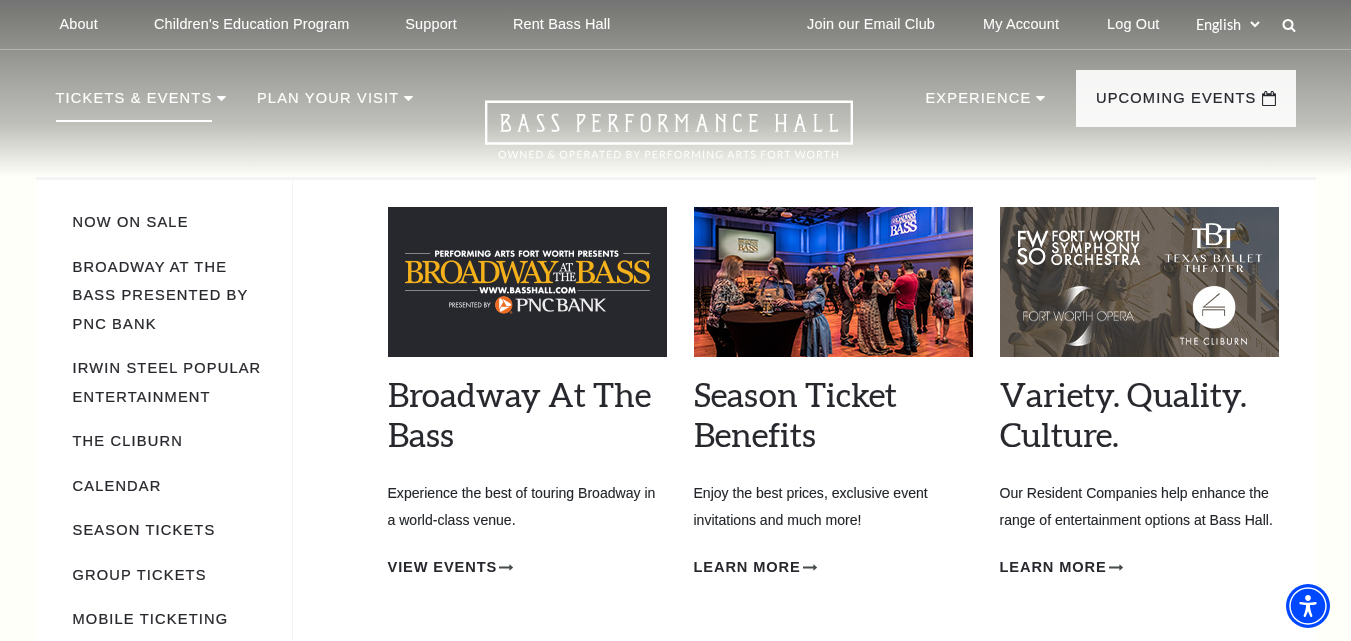 click on "Tickets & Events
Now On Sale
Broadway At The Bass presented by PNC Bank
Irwin Steel Popular Entertainment
The Cliburn
Calendar
Season Tickets
Group Tickets
Mobile Ticketing
Ticket Exchanges
Ticket Guidelines
Lottery Tickets
Gift Certificates
Broadway At The Bass
Experience the best of touring Broadway in a world-class venue.
View Events
Learn More" at bounding box center (141, 122) 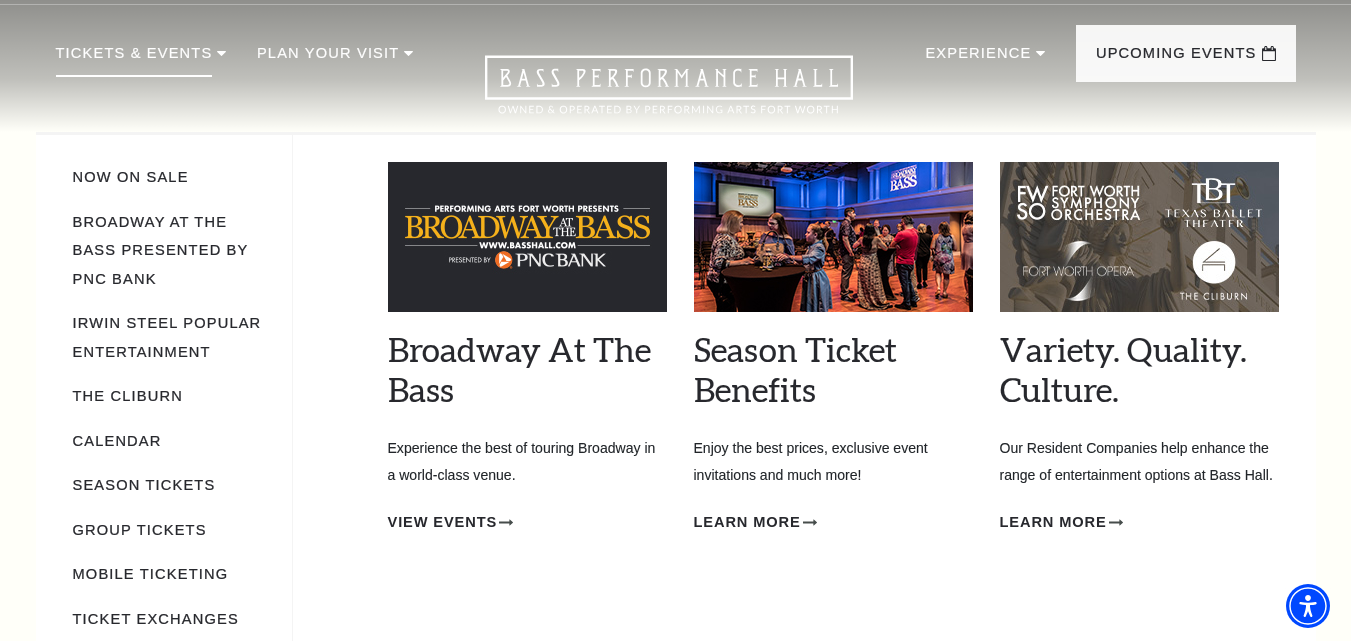 scroll, scrollTop: 0, scrollLeft: 0, axis: both 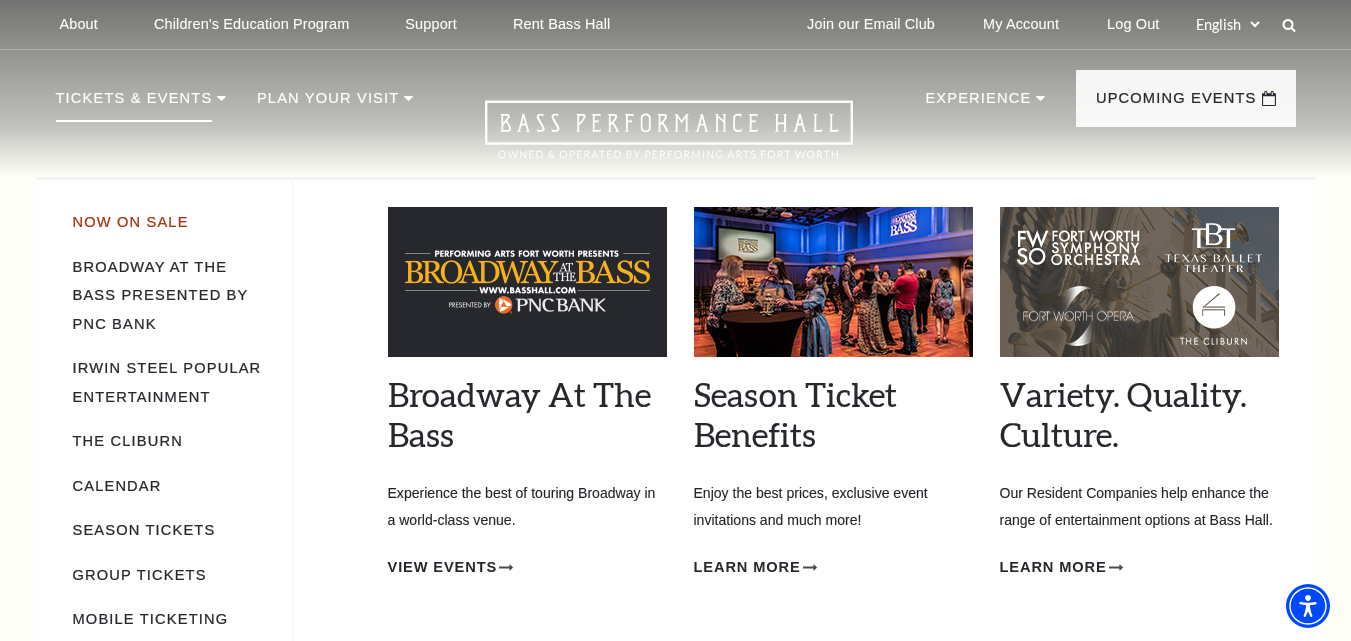 click on "Now On Sale" at bounding box center (131, 222) 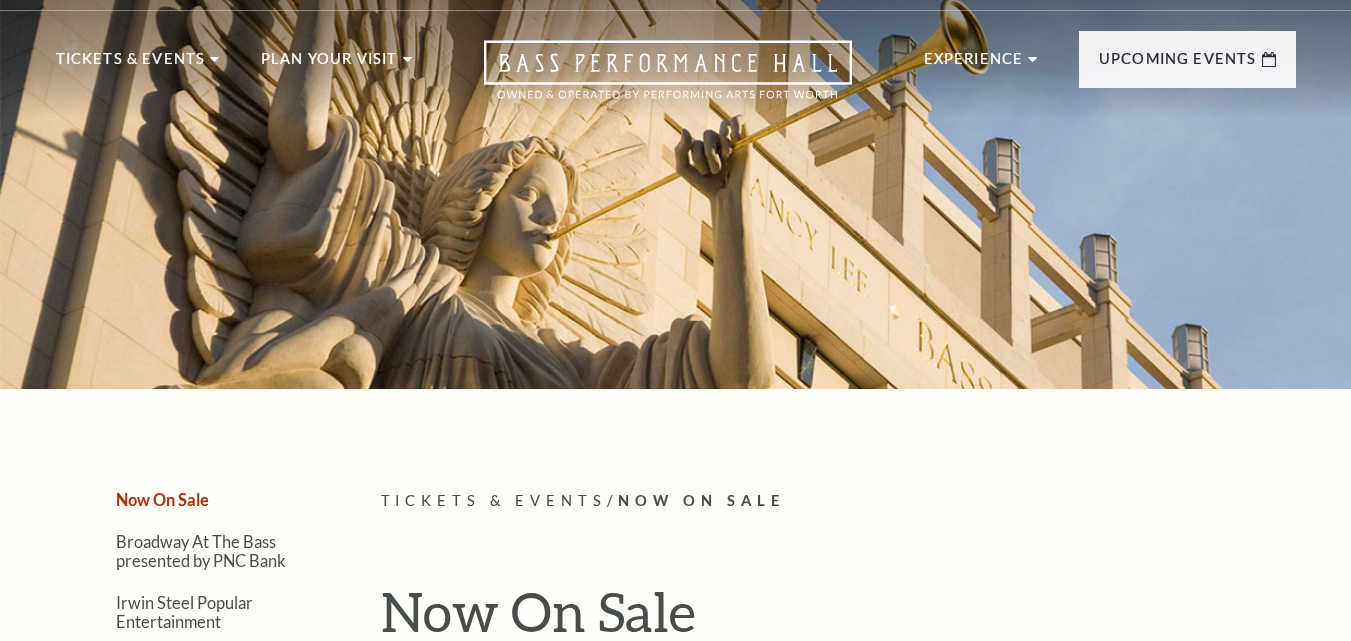 scroll, scrollTop: 300, scrollLeft: 0, axis: vertical 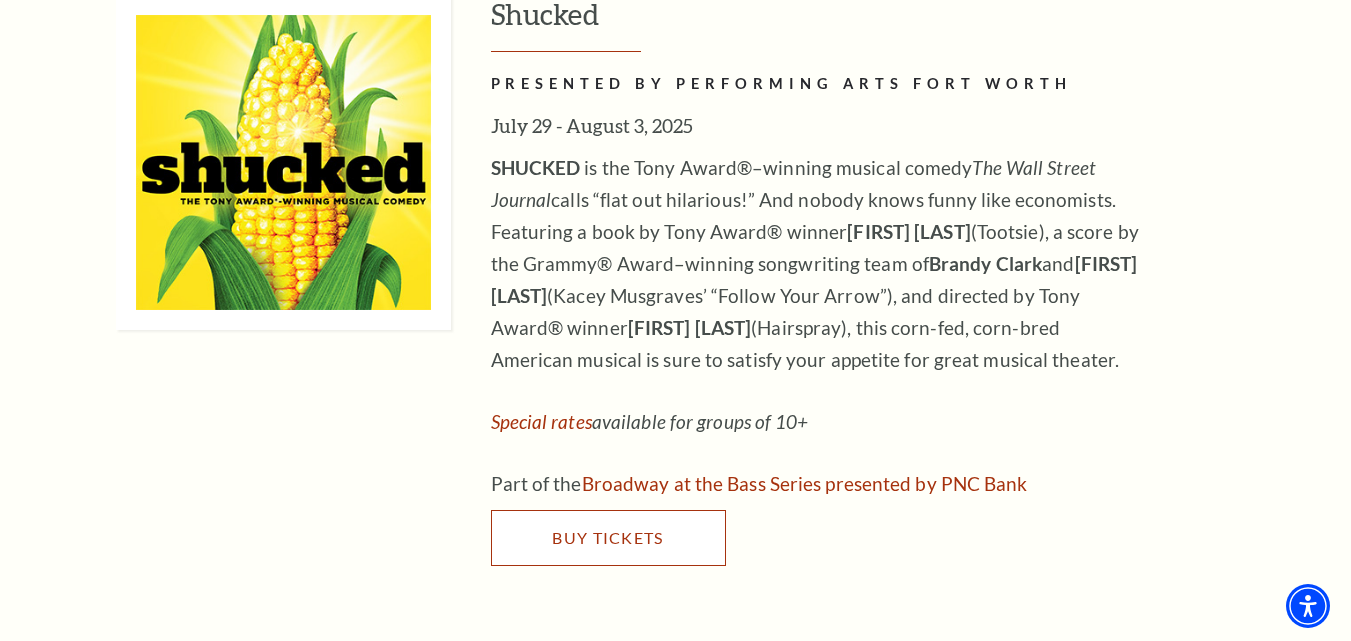 click on "Buy Tickets" at bounding box center [607, 537] 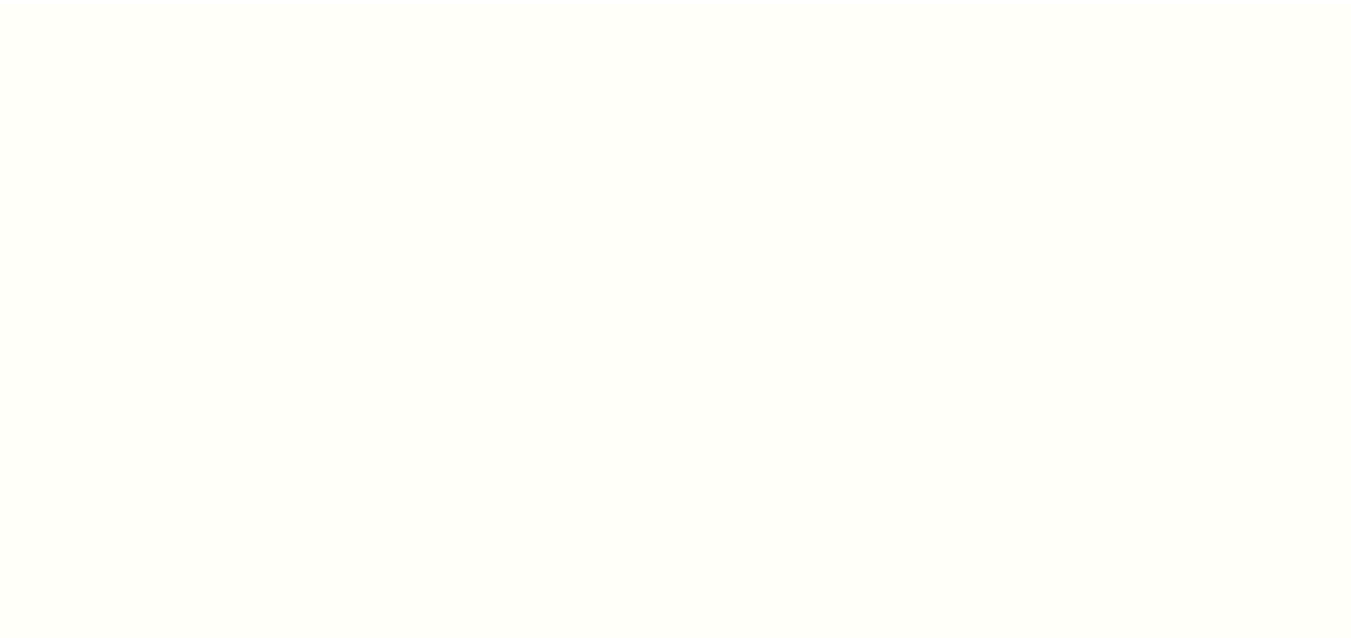 scroll, scrollTop: 0, scrollLeft: 0, axis: both 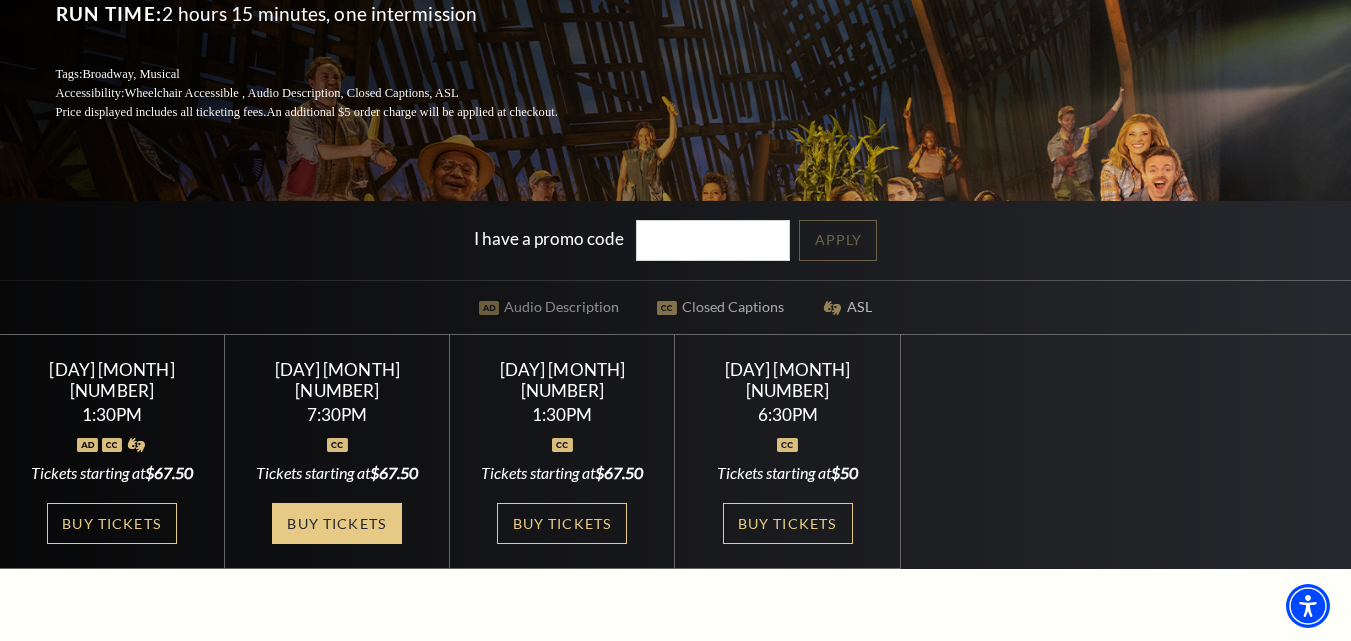 click on "Buy Tickets" at bounding box center (337, 523) 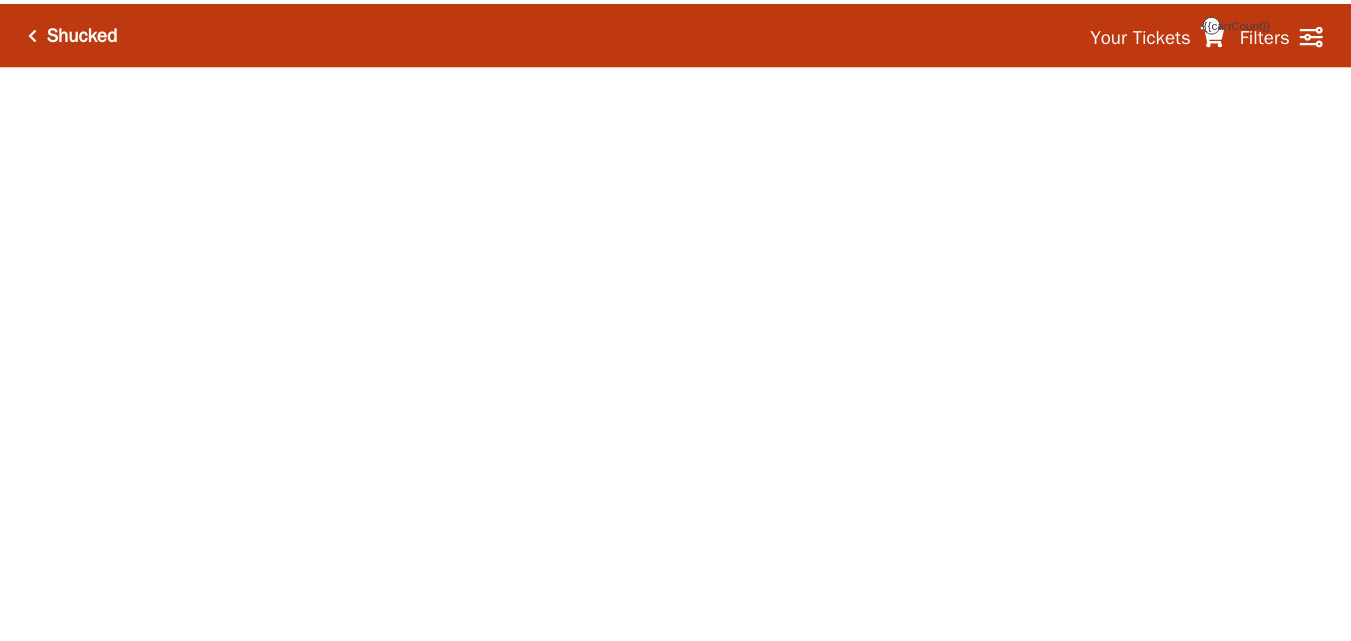 scroll, scrollTop: 0, scrollLeft: 0, axis: both 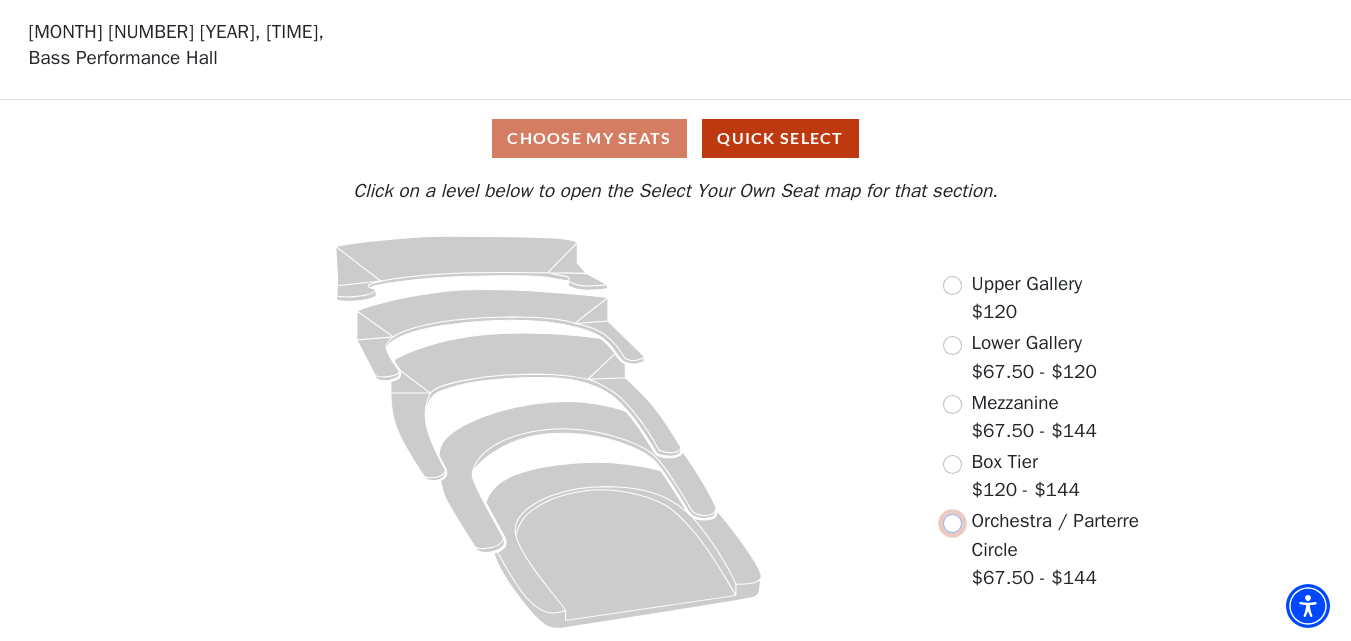 click at bounding box center (952, 523) 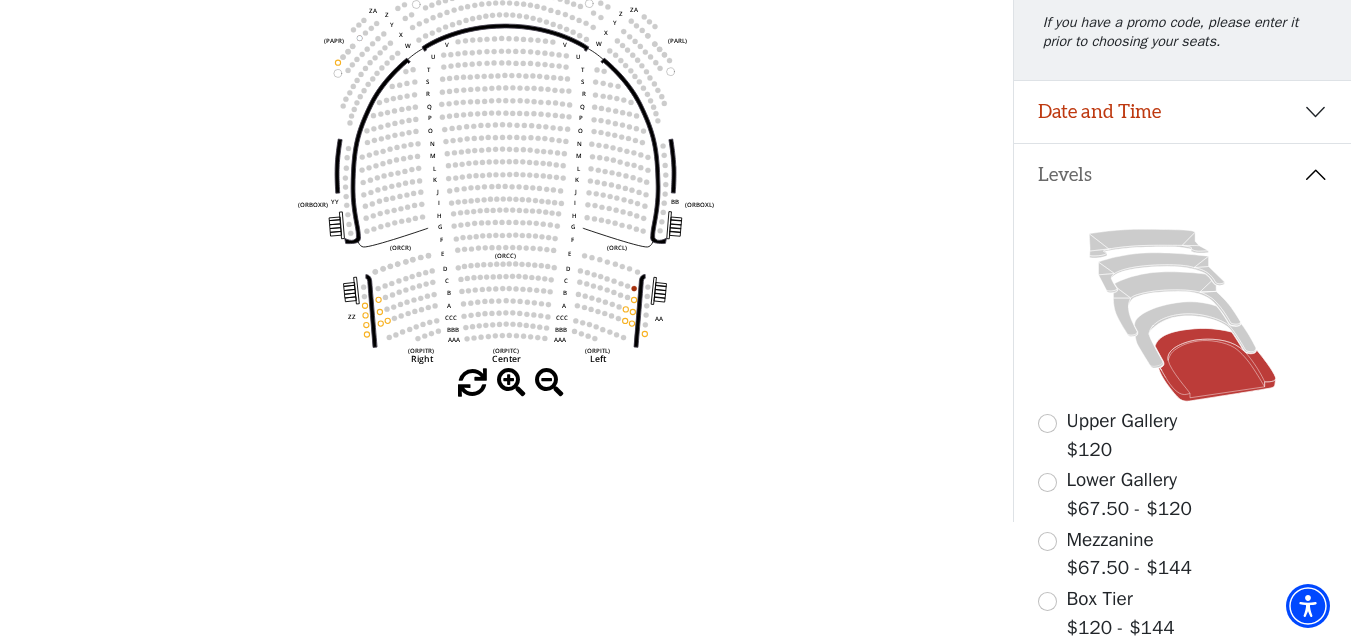 scroll, scrollTop: 193, scrollLeft: 0, axis: vertical 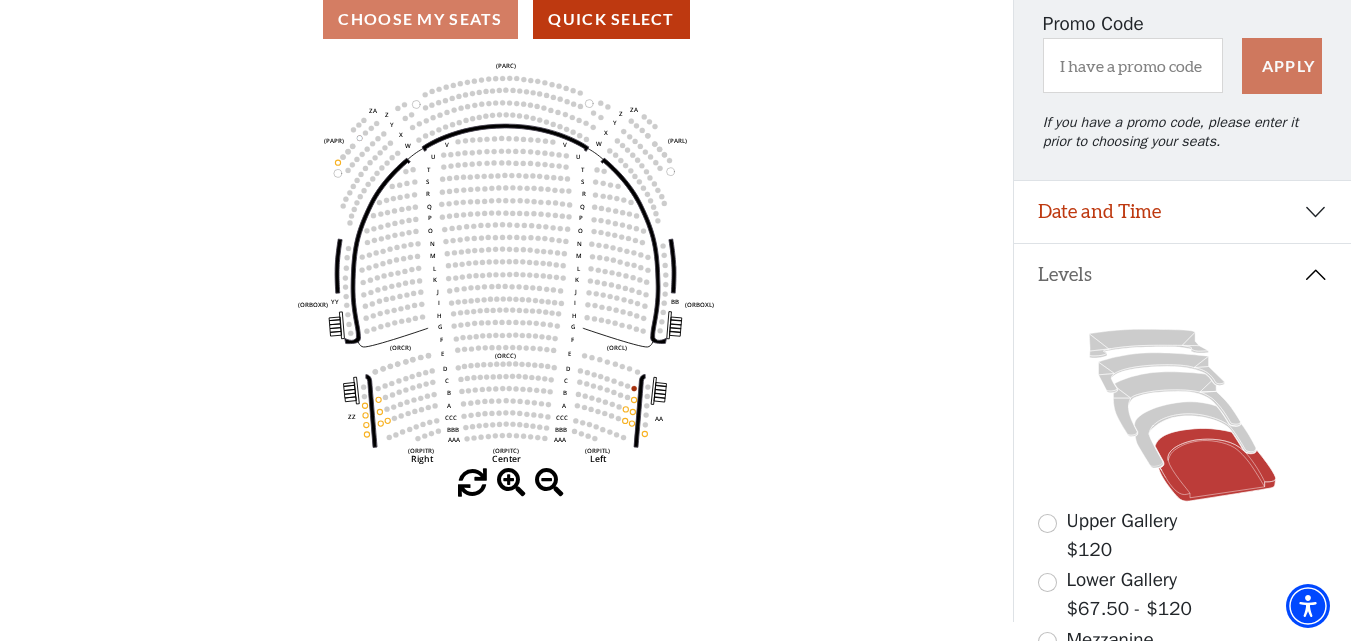 click on "Choose My Seats
Quick Select" at bounding box center [506, 19] 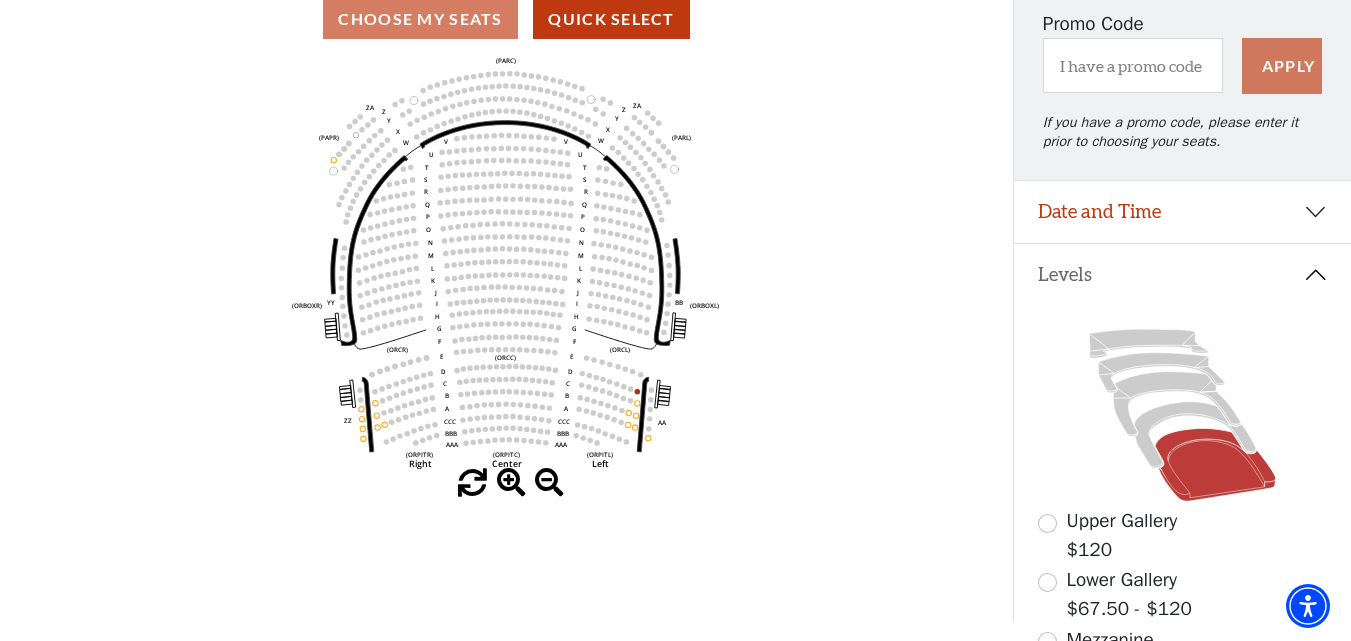 click at bounding box center (511, 483) 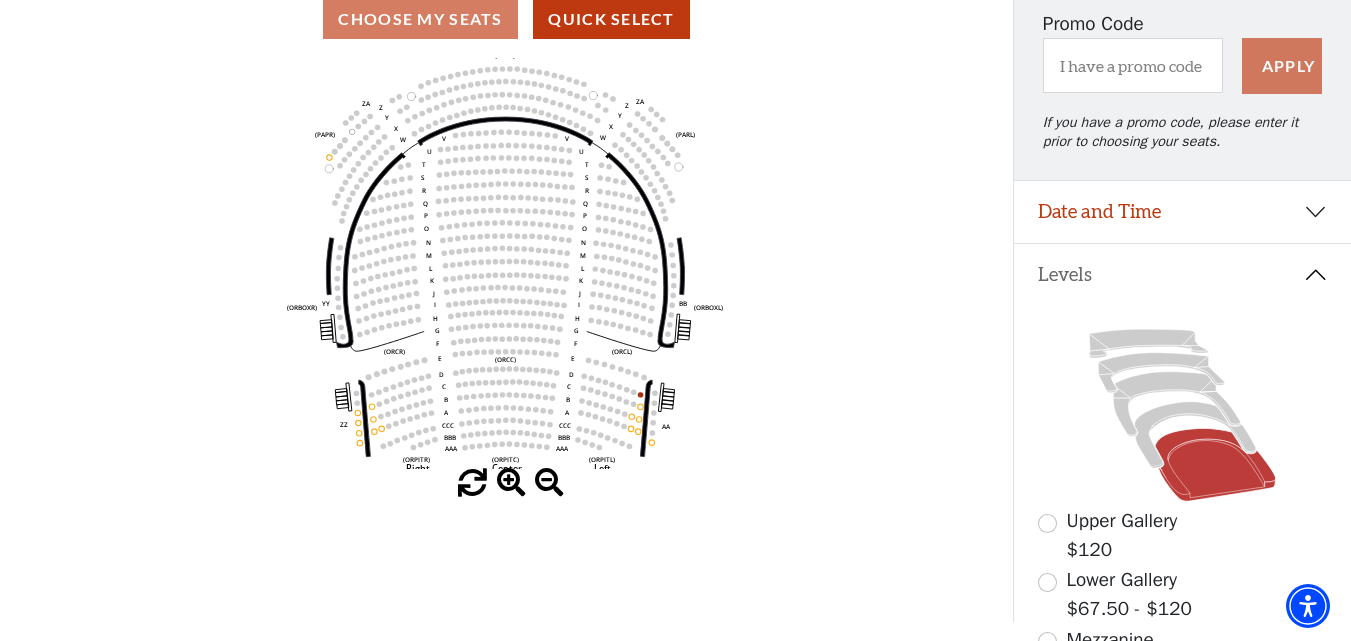 click at bounding box center [511, 483] 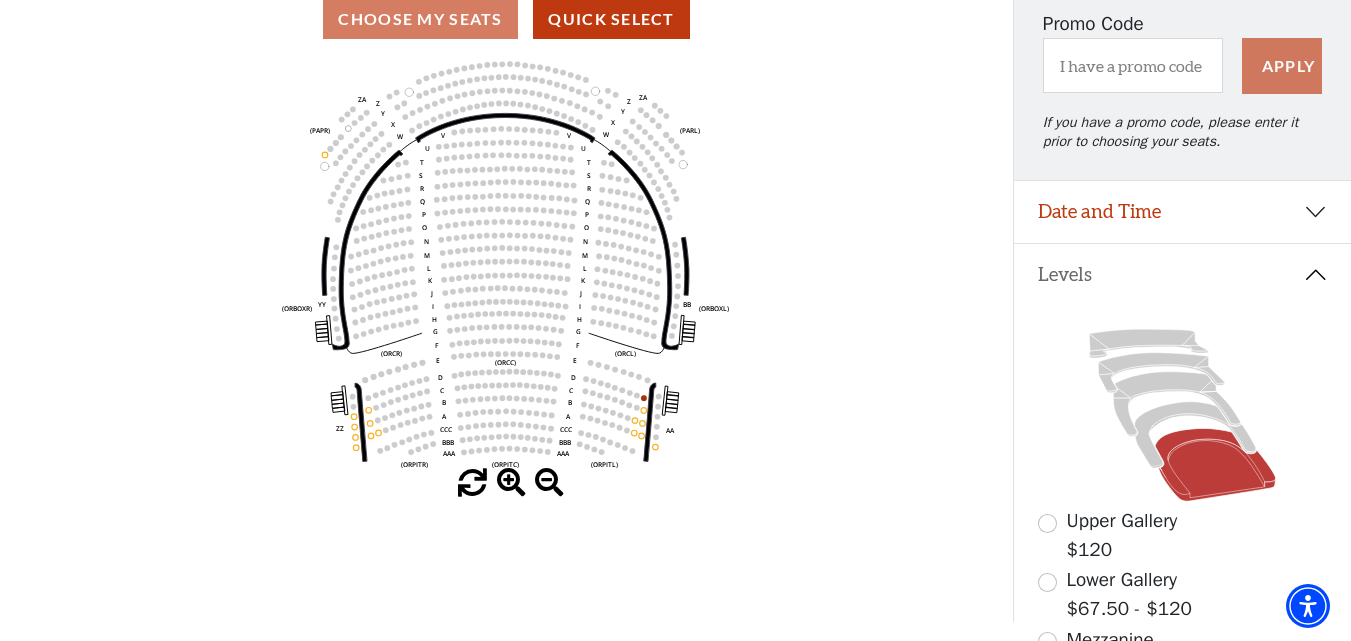 click at bounding box center [511, 483] 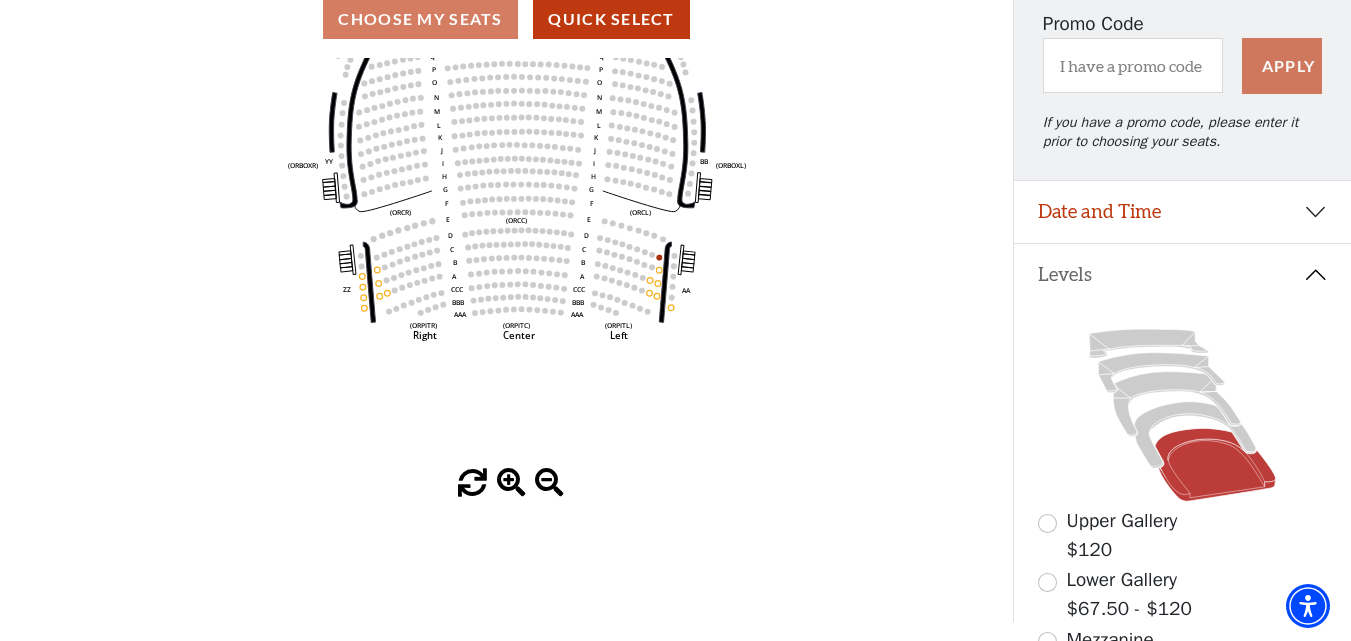 drag, startPoint x: 540, startPoint y: 287, endPoint x: 559, endPoint y: 116, distance: 172.05232 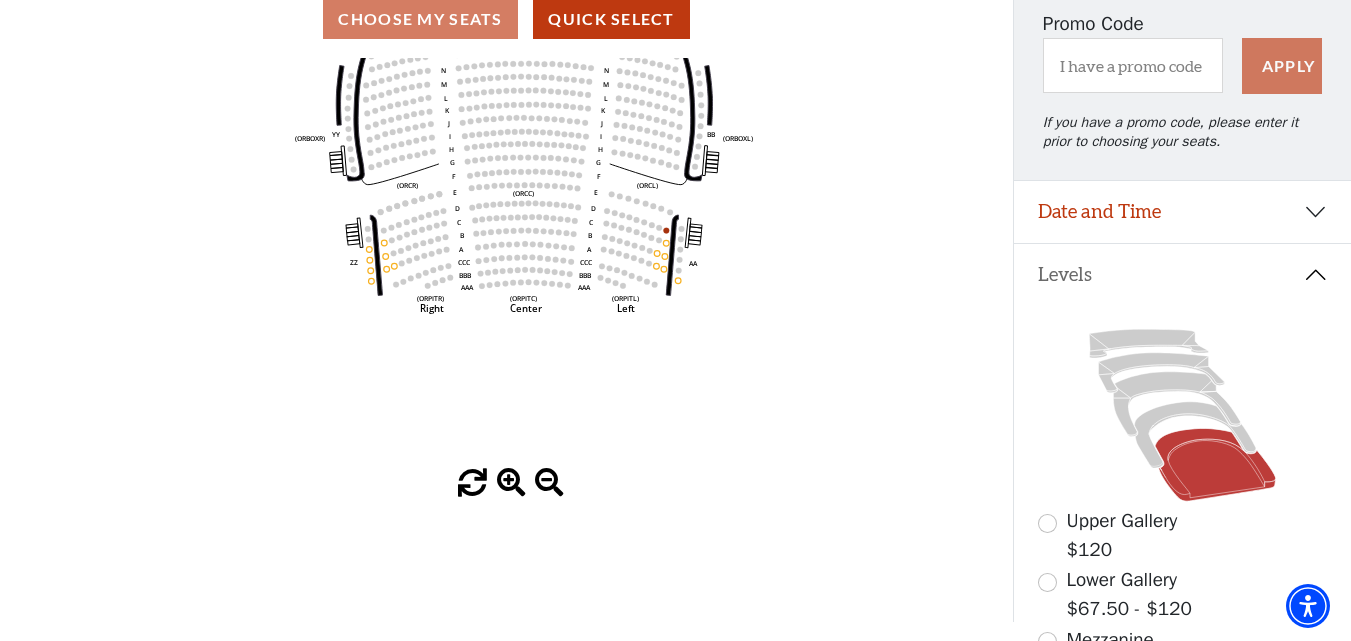 click at bounding box center [511, 483] 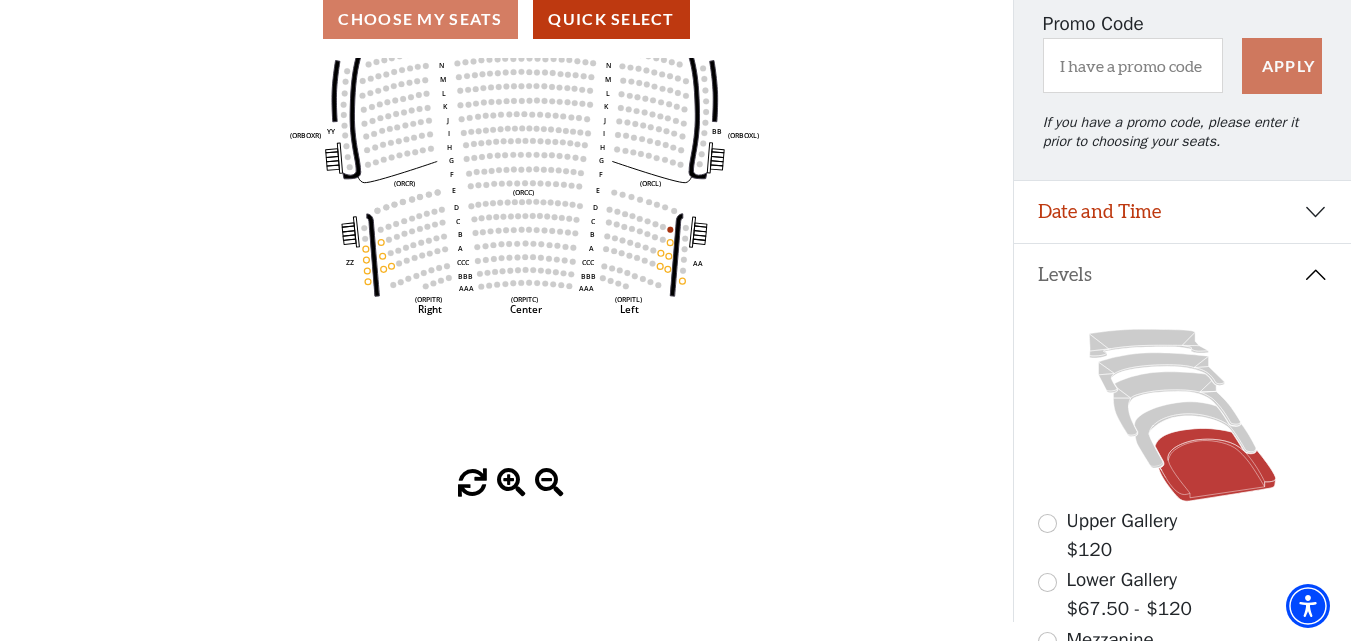 click at bounding box center (511, 483) 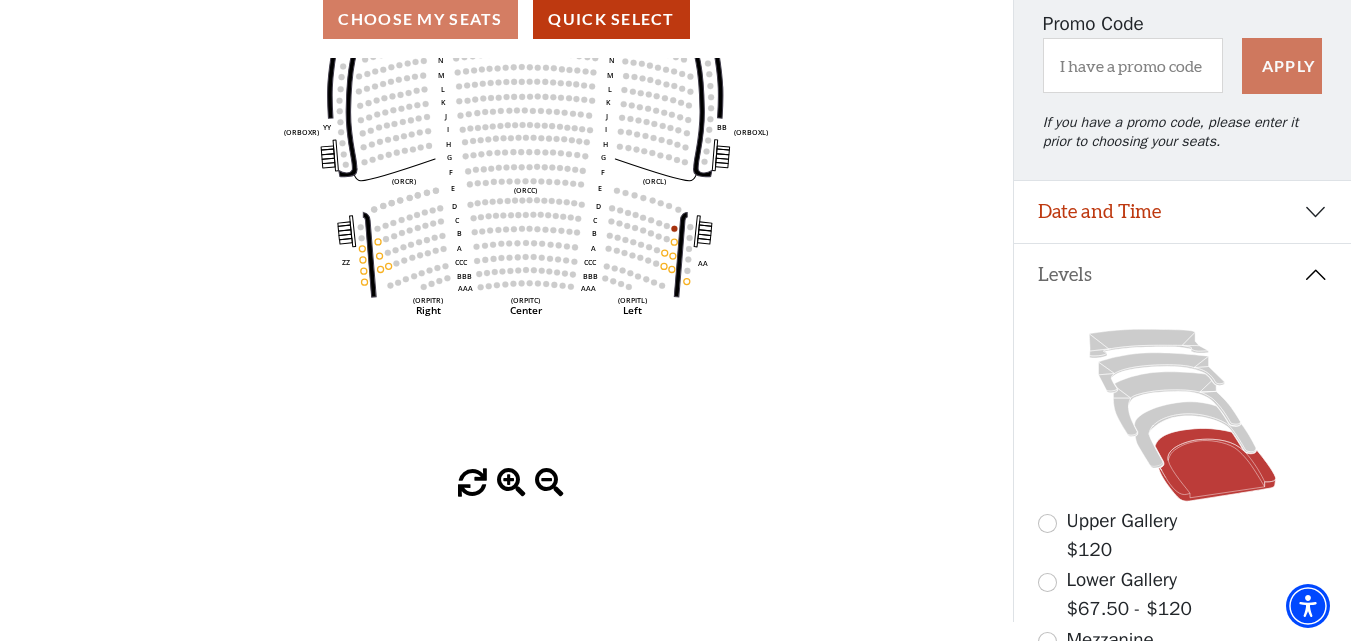 click at bounding box center [511, 483] 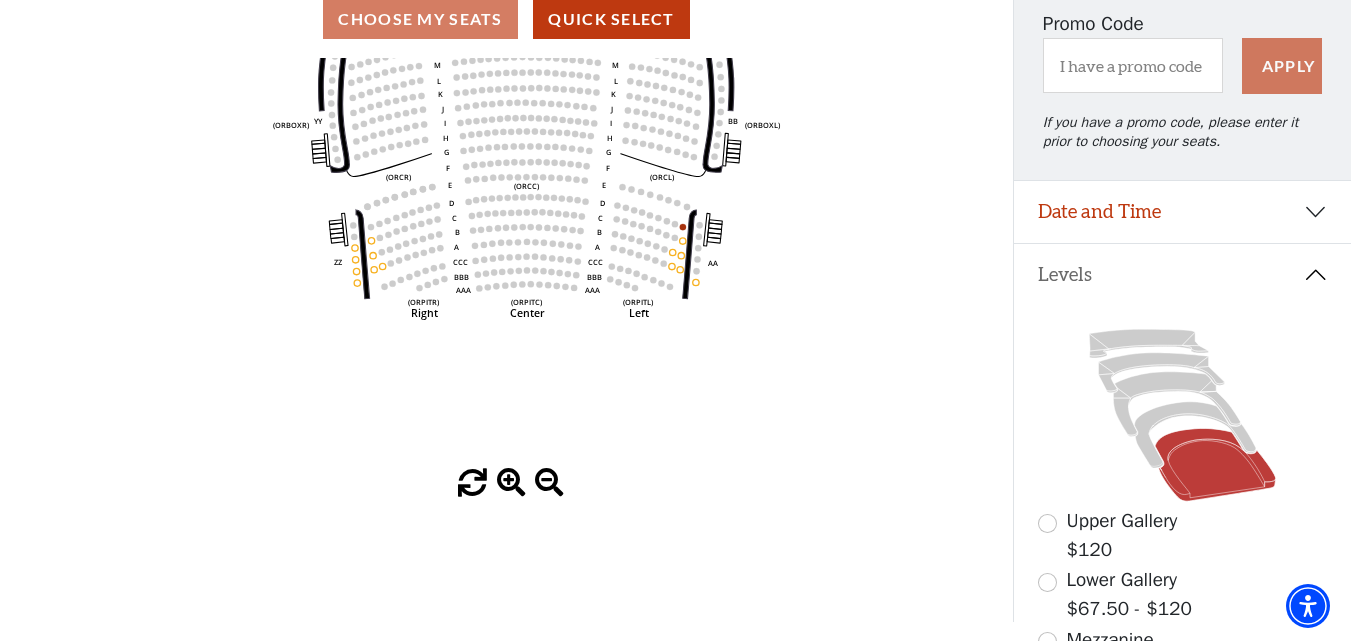 click at bounding box center (511, 483) 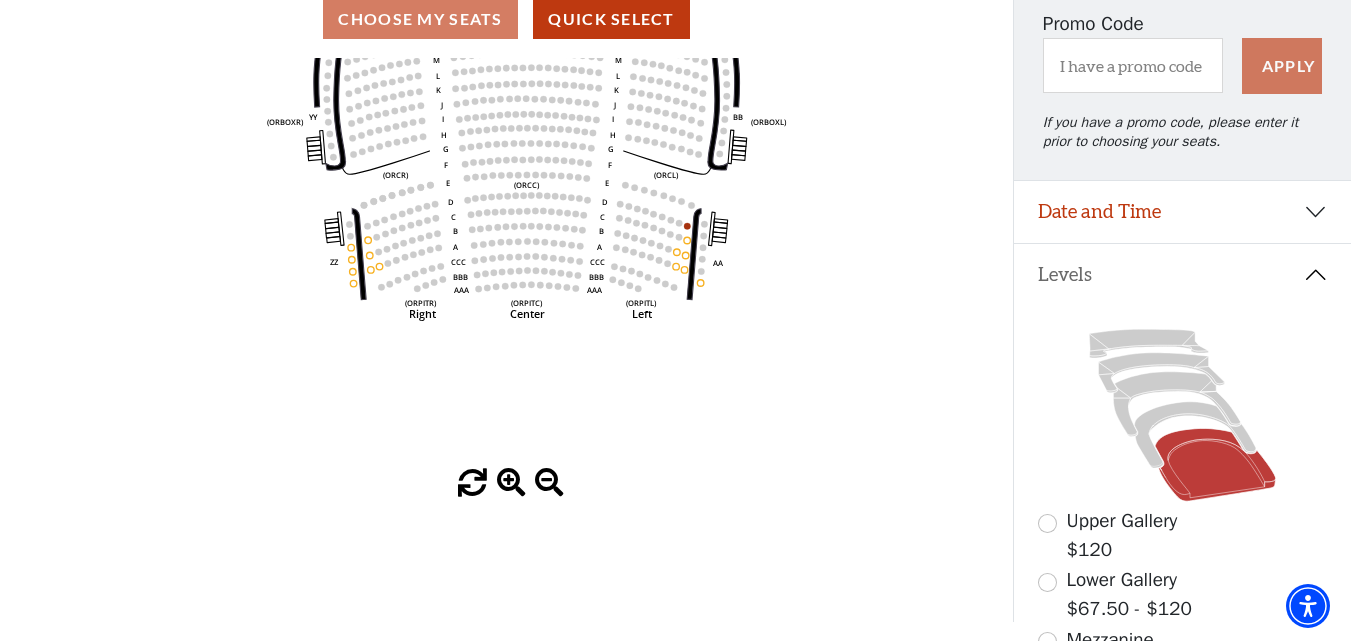 click at bounding box center [511, 483] 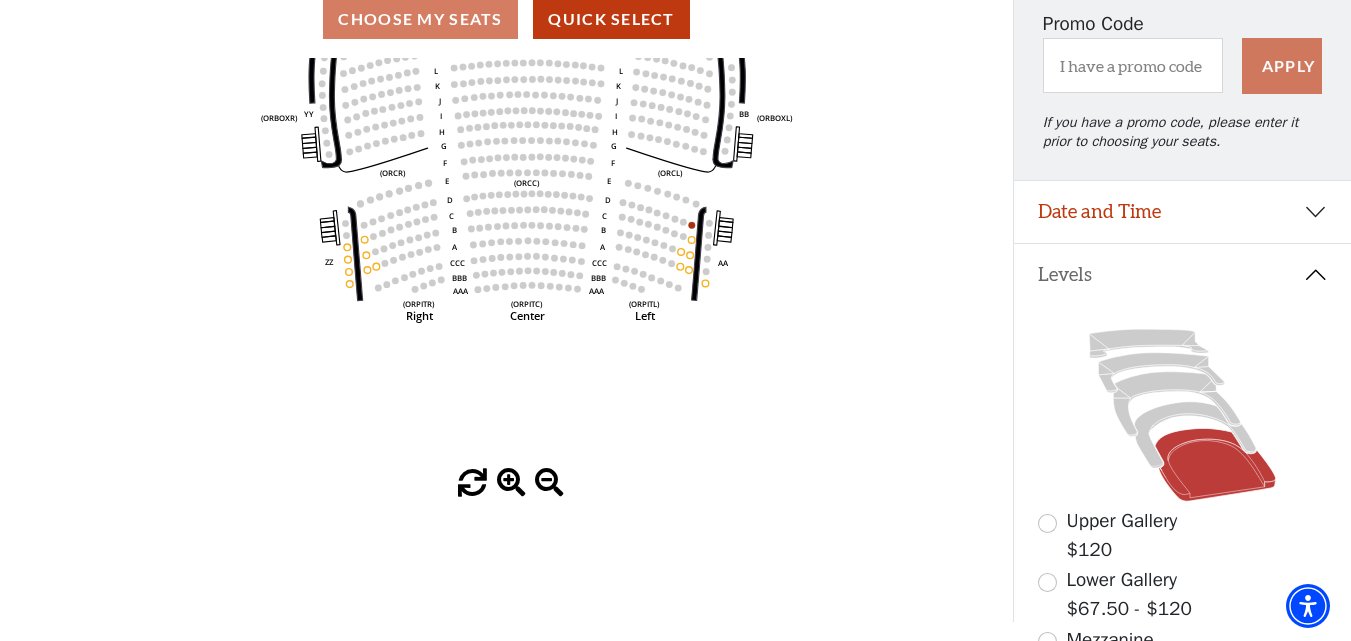 click at bounding box center [511, 483] 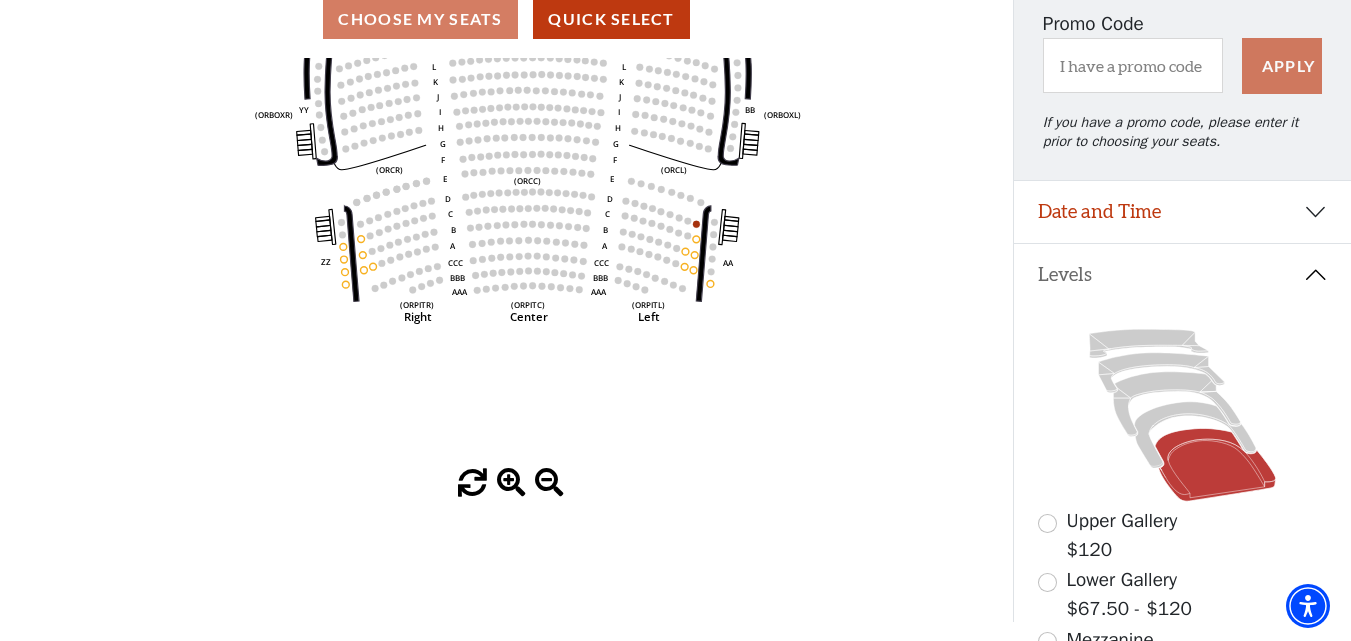 click at bounding box center [511, 483] 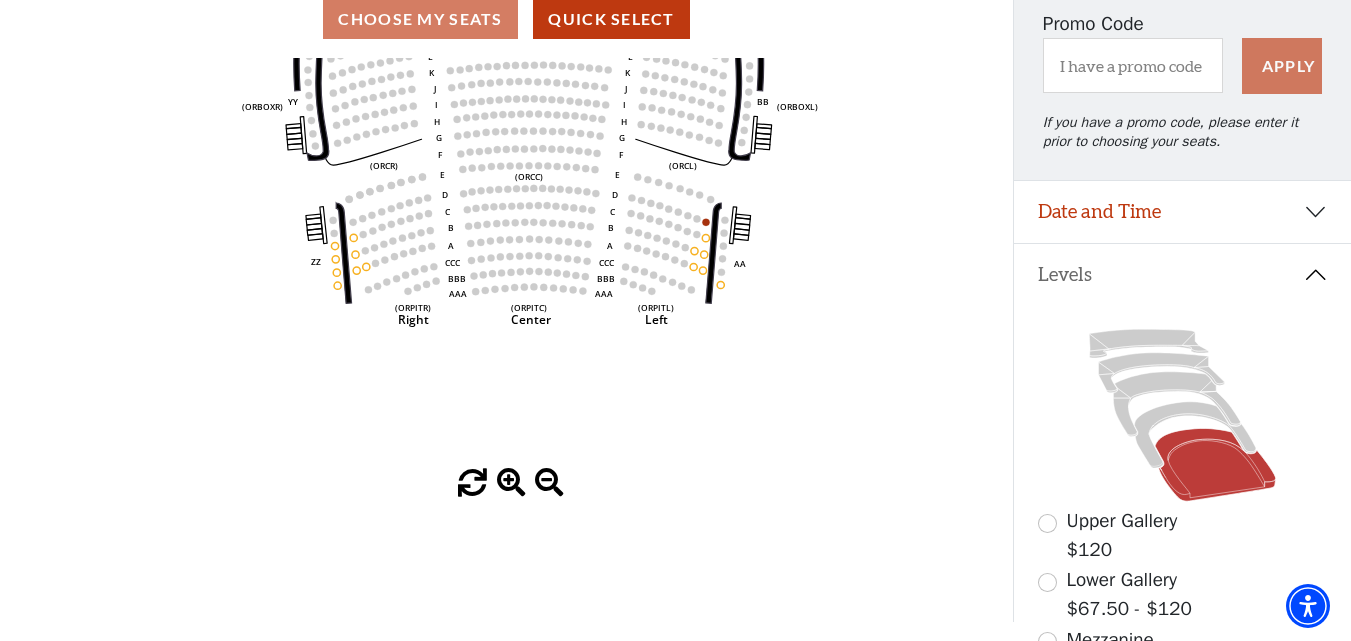click at bounding box center [511, 483] 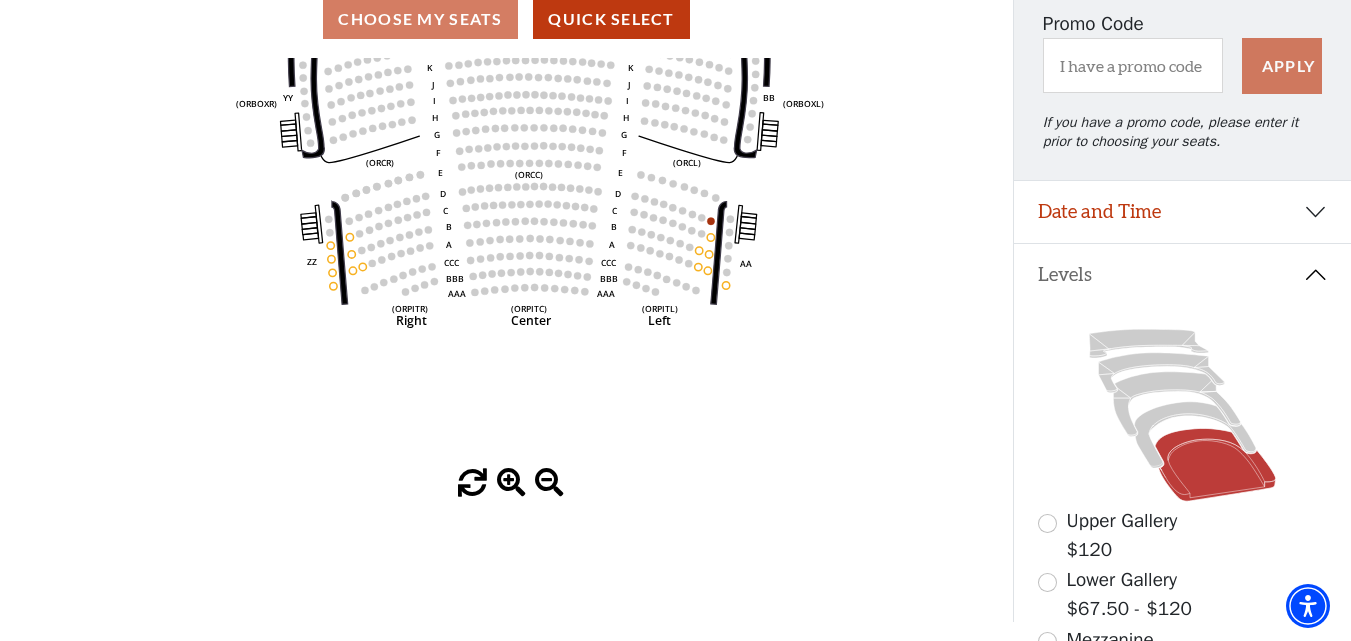 click at bounding box center [511, 483] 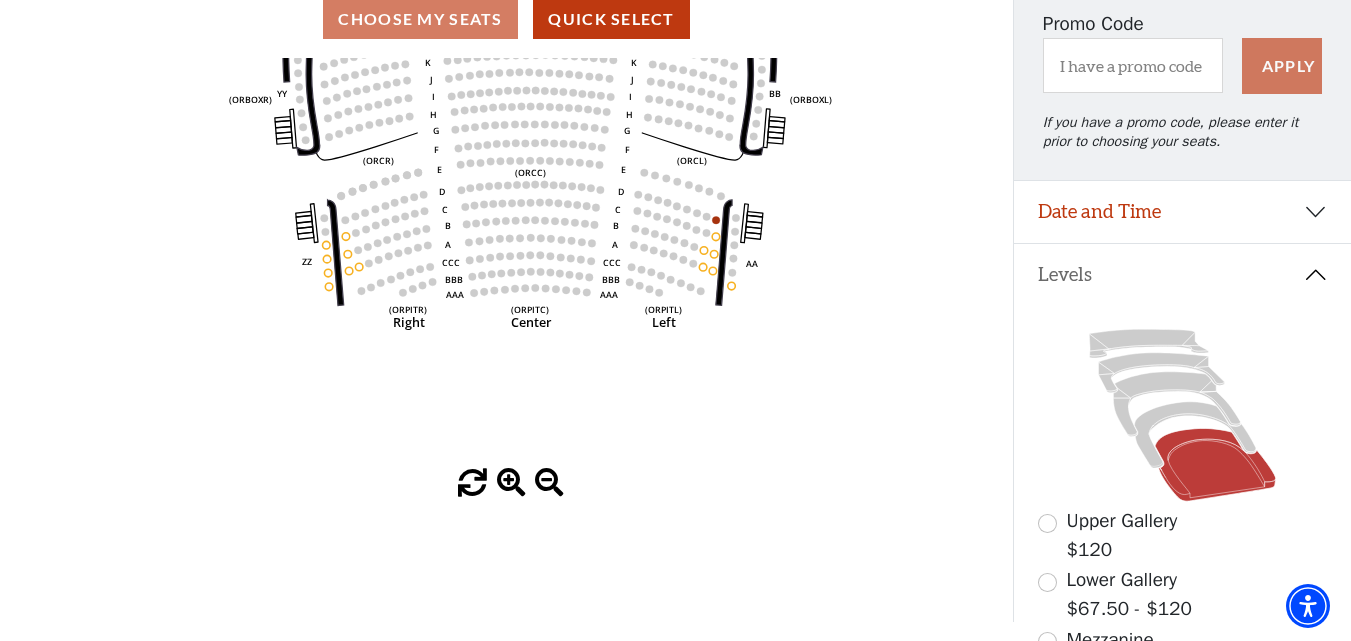click at bounding box center [511, 483] 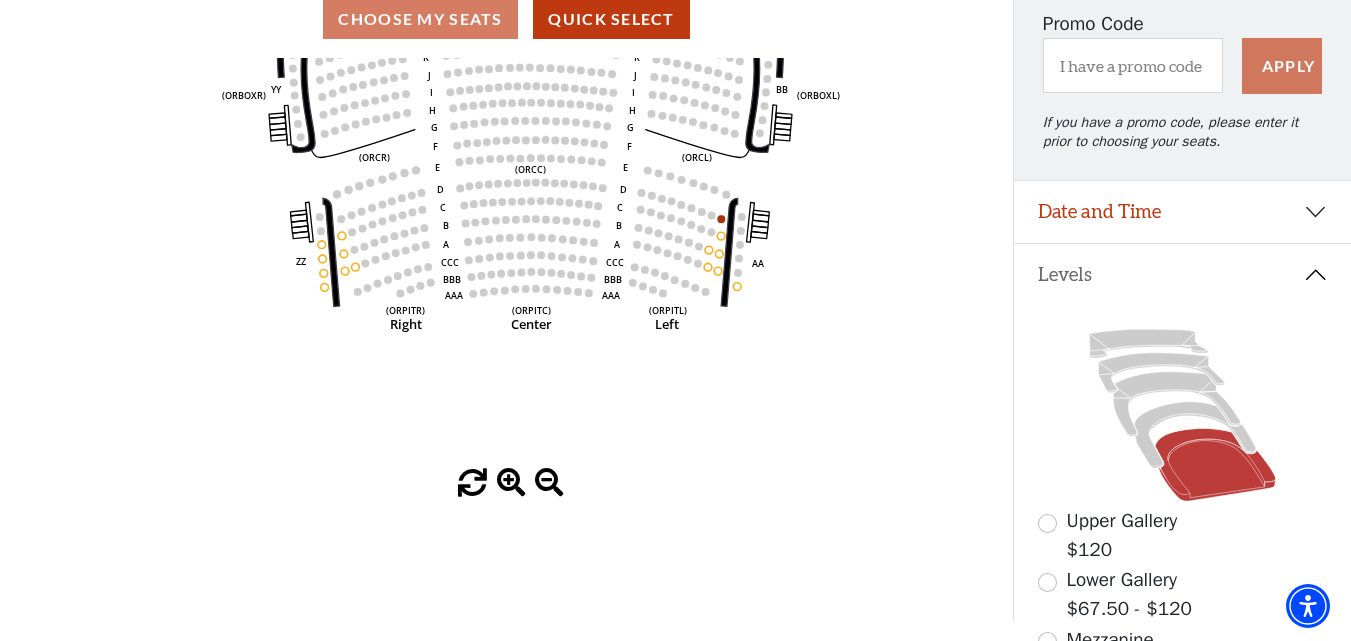 click at bounding box center [511, 483] 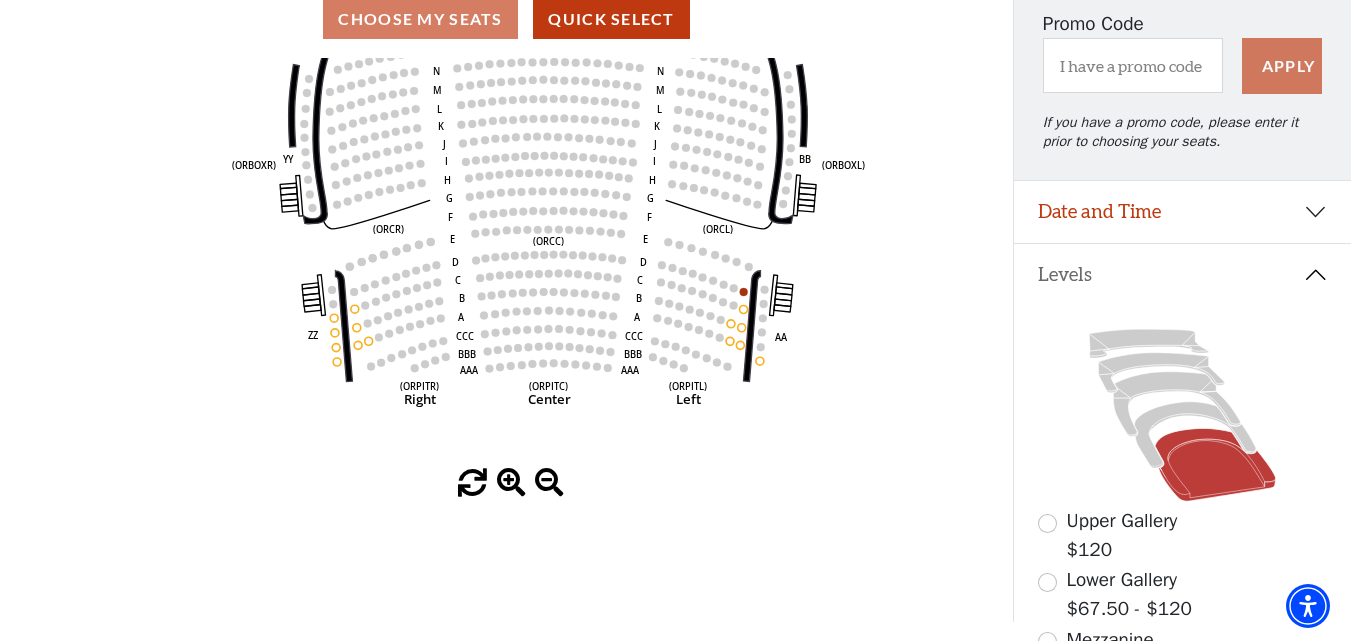 drag, startPoint x: 545, startPoint y: 226, endPoint x: 558, endPoint y: 284, distance: 59.439045 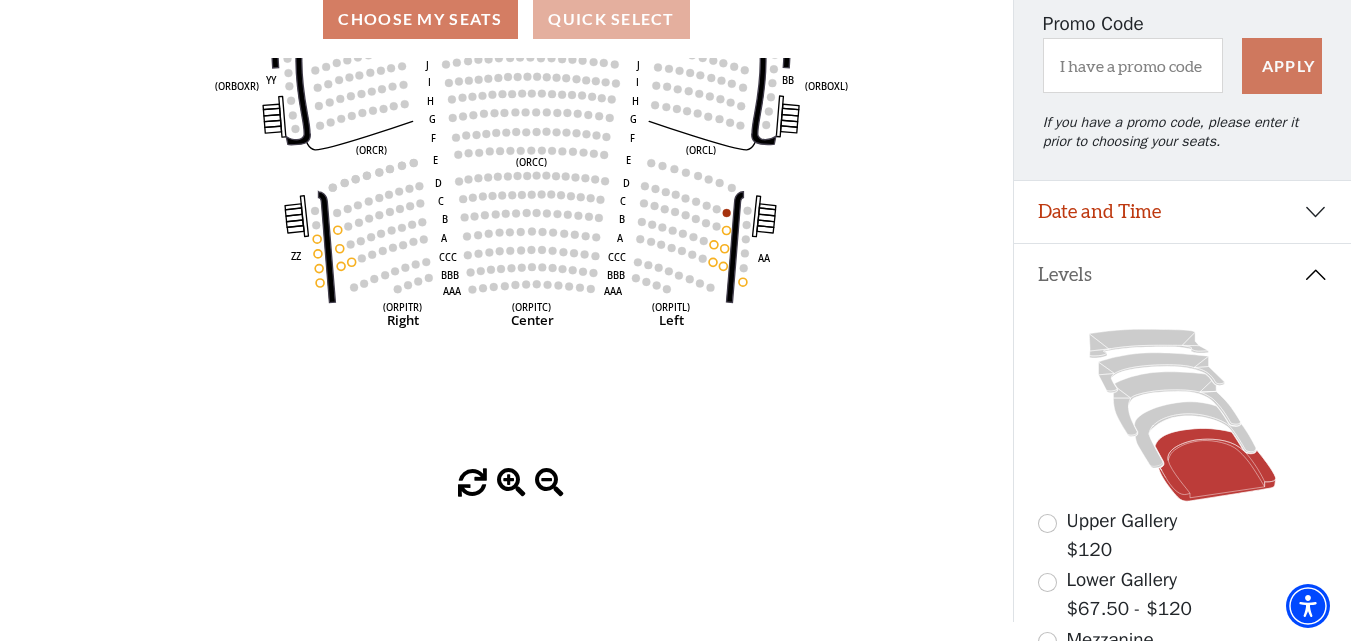 drag, startPoint x: 575, startPoint y: 113, endPoint x: 558, endPoint y: 32, distance: 82.764725 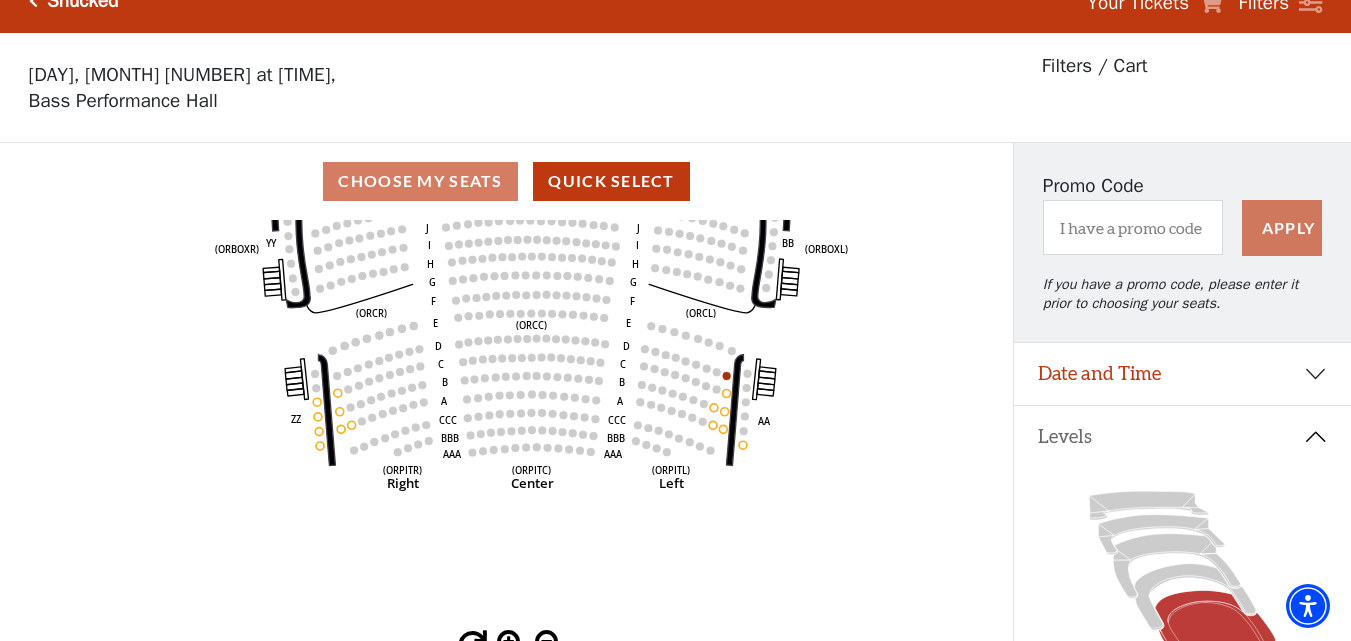 scroll, scrollTop: 0, scrollLeft: 0, axis: both 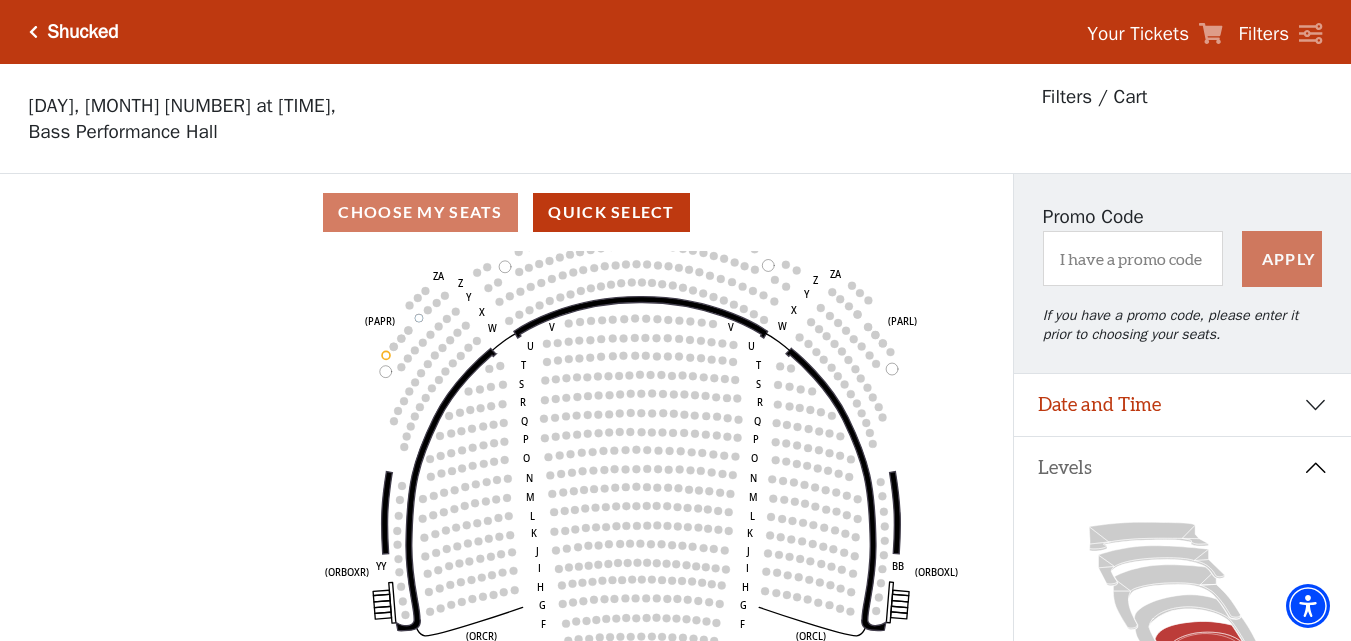 drag, startPoint x: 536, startPoint y: 332, endPoint x: 643, endPoint y: 594, distance: 283.00708 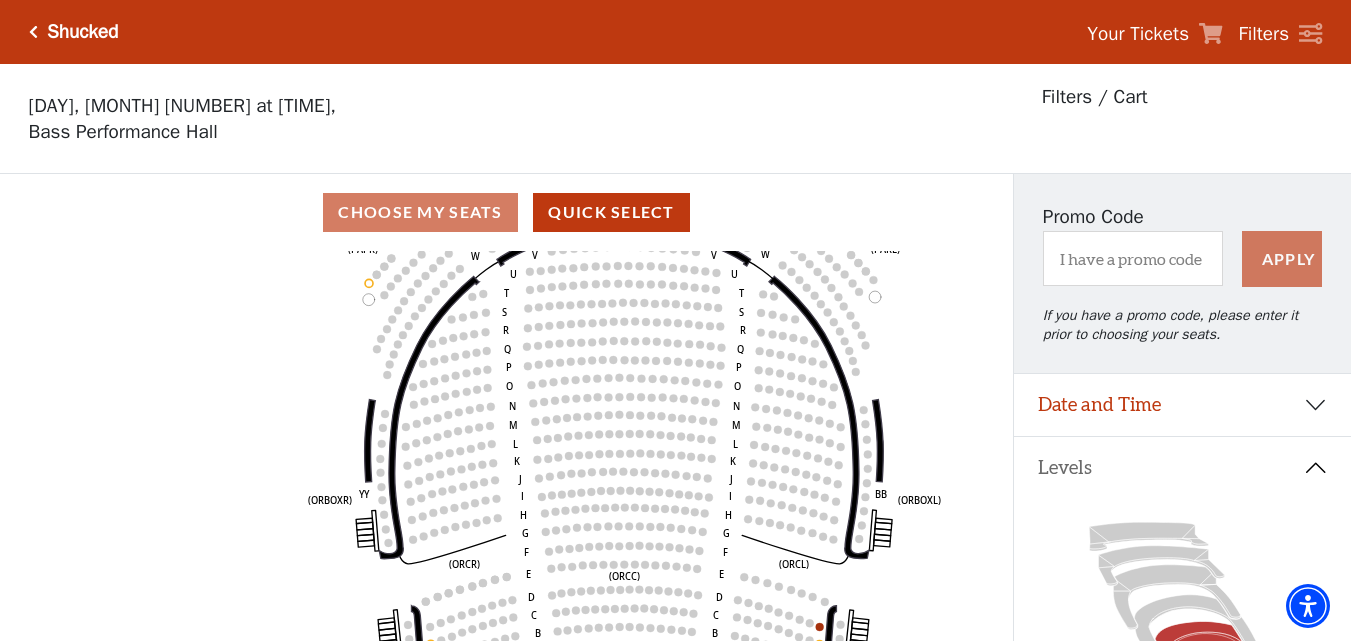 drag, startPoint x: 745, startPoint y: 441, endPoint x: 728, endPoint y: 369, distance: 73.97973 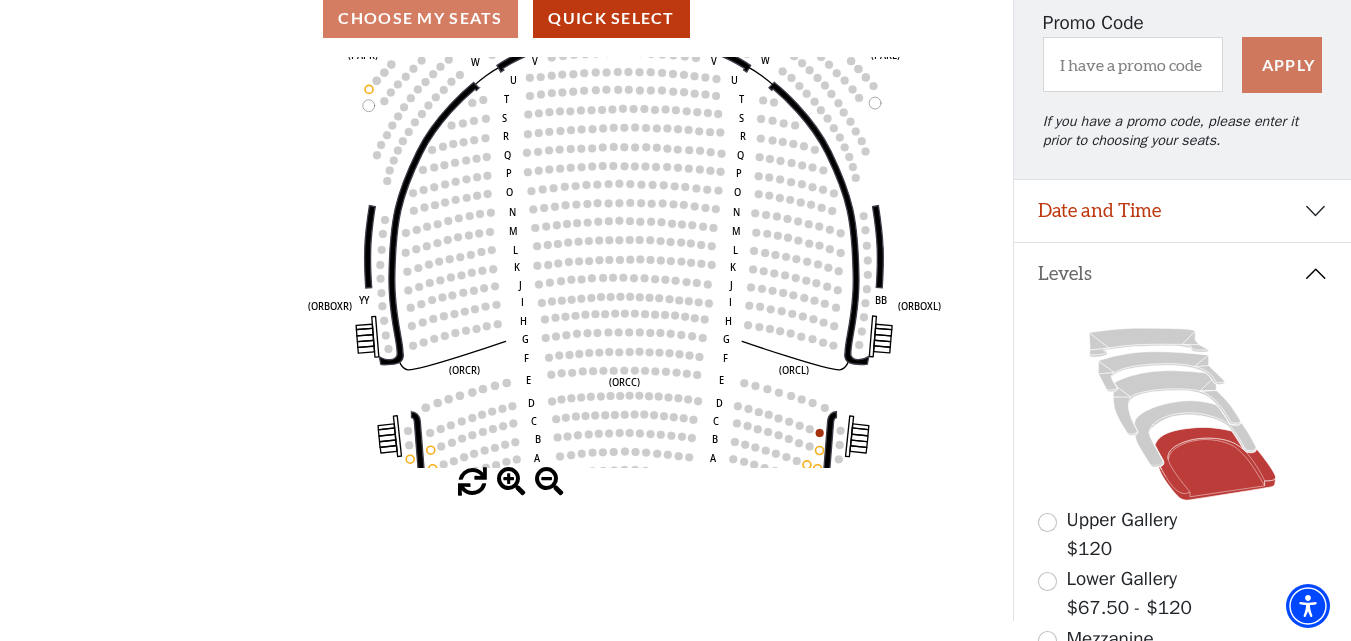 scroll, scrollTop: 200, scrollLeft: 0, axis: vertical 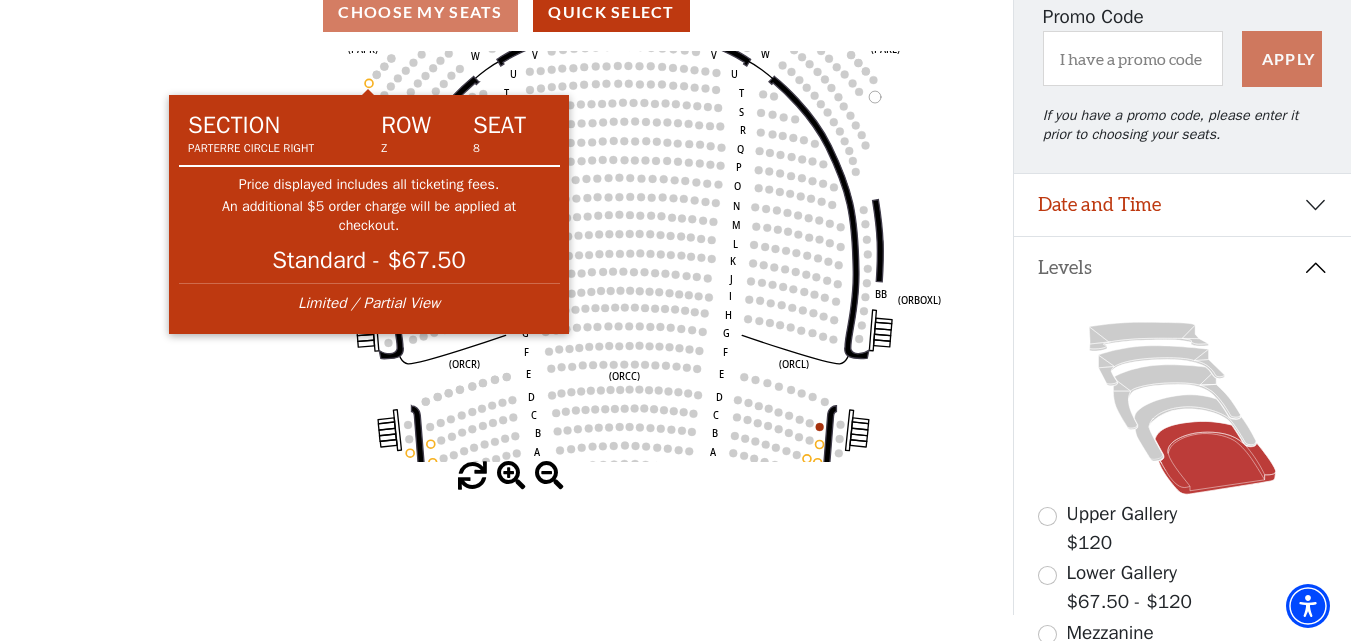 click 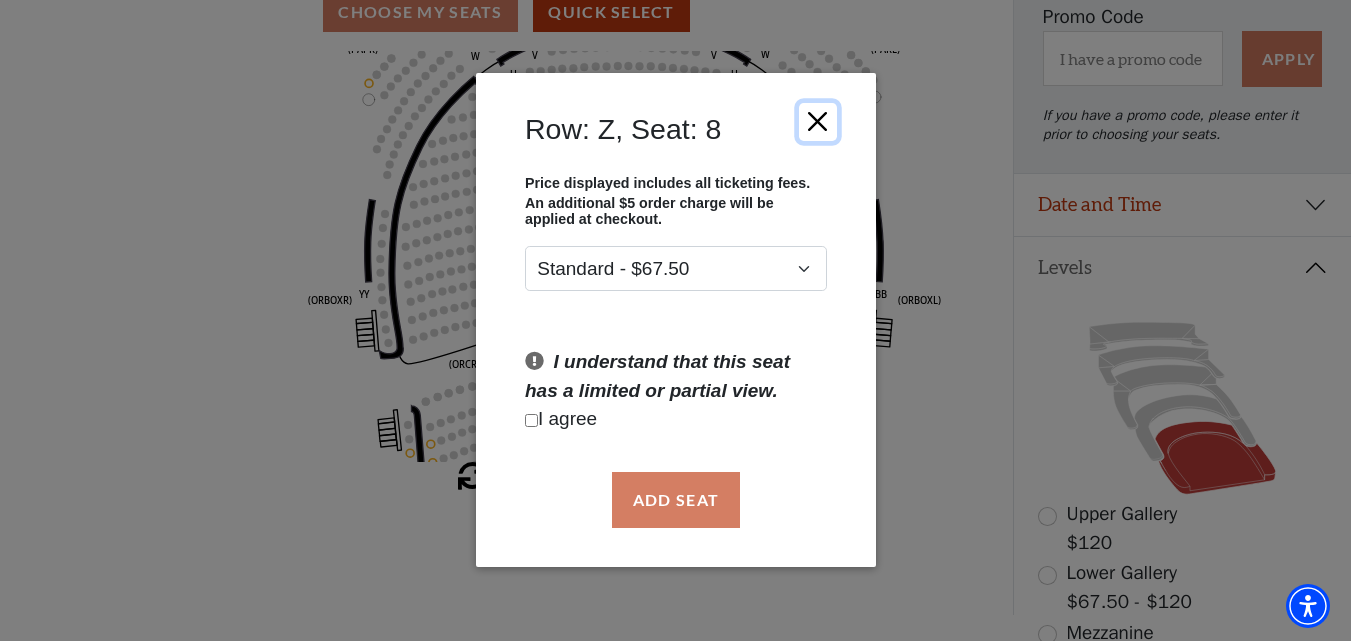 click at bounding box center (817, 122) 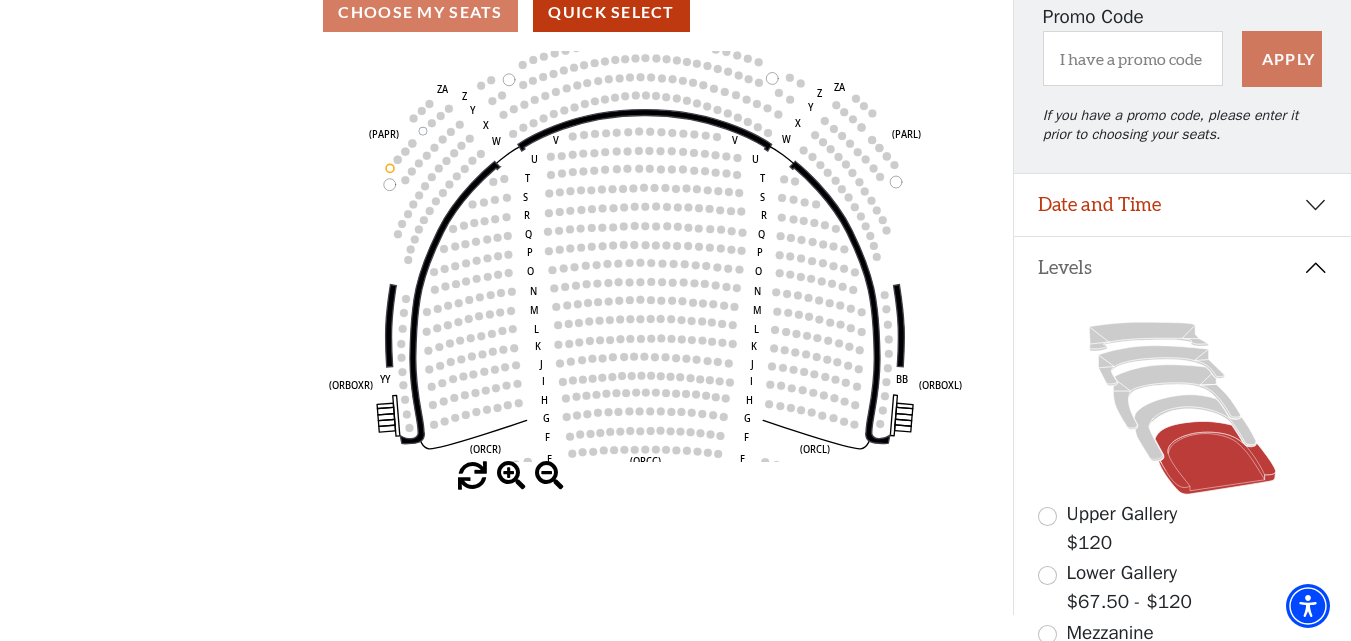 drag, startPoint x: 675, startPoint y: 148, endPoint x: 696, endPoint y: 233, distance: 87.555695 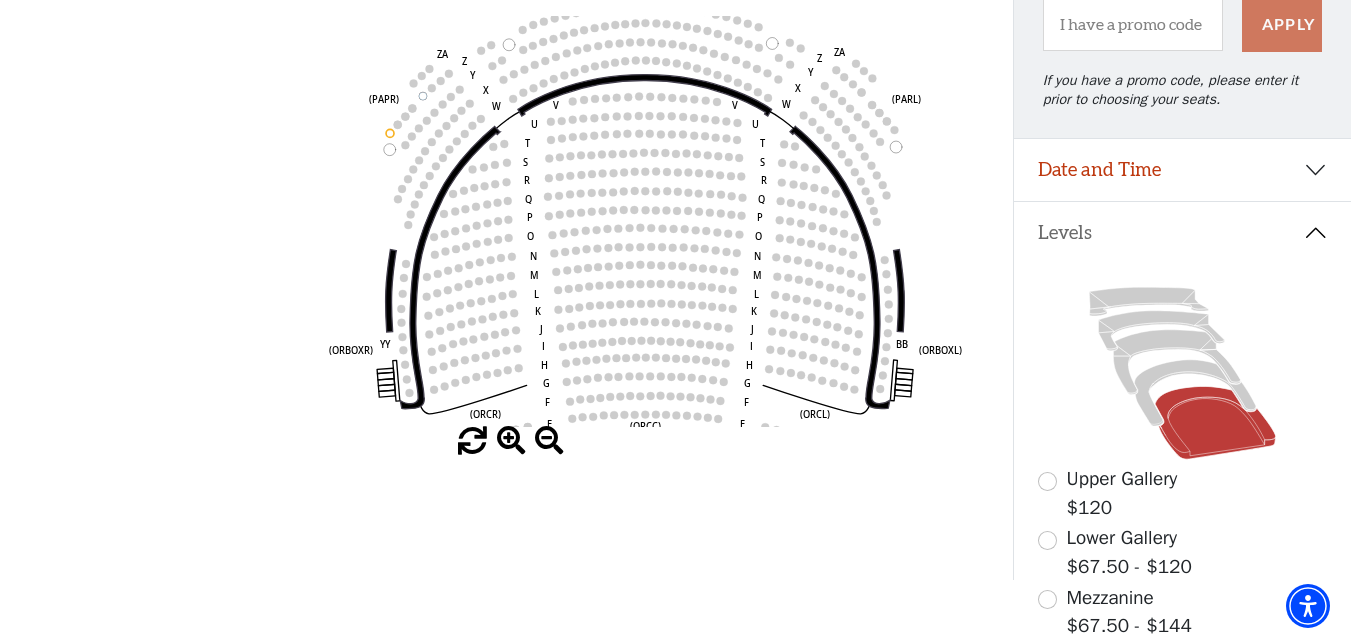 scroll, scrollTop: 200, scrollLeft: 0, axis: vertical 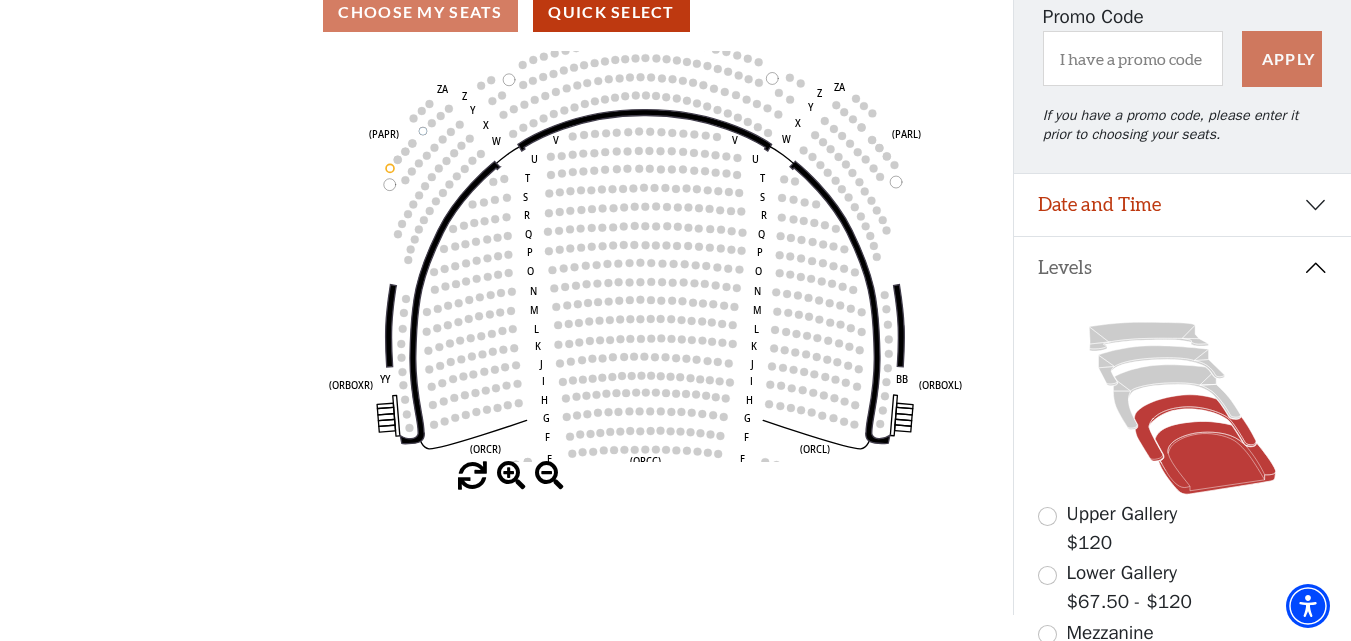 click 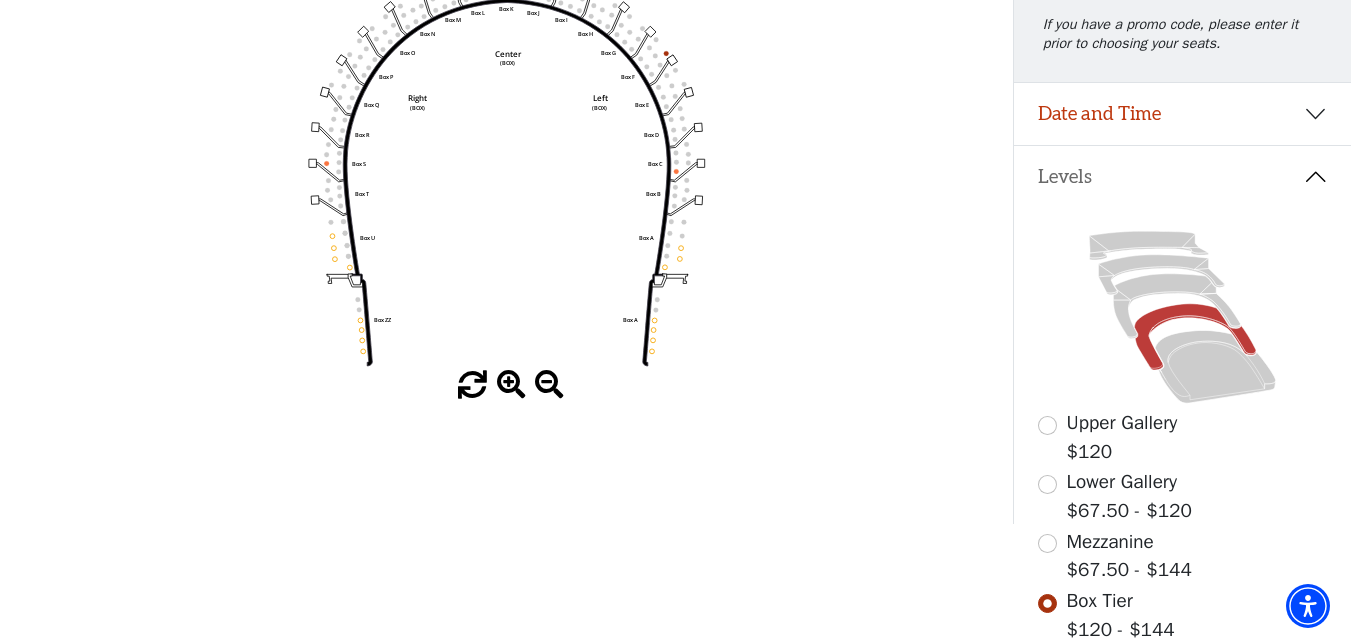 scroll, scrollTop: 293, scrollLeft: 0, axis: vertical 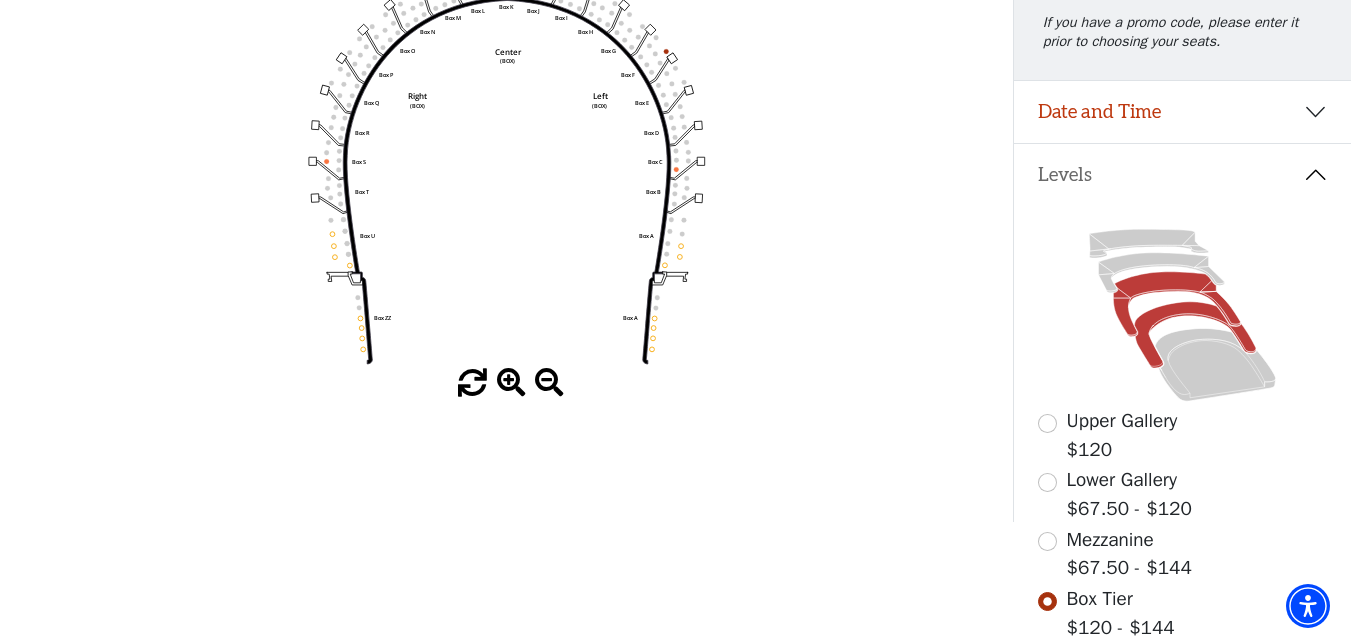 click 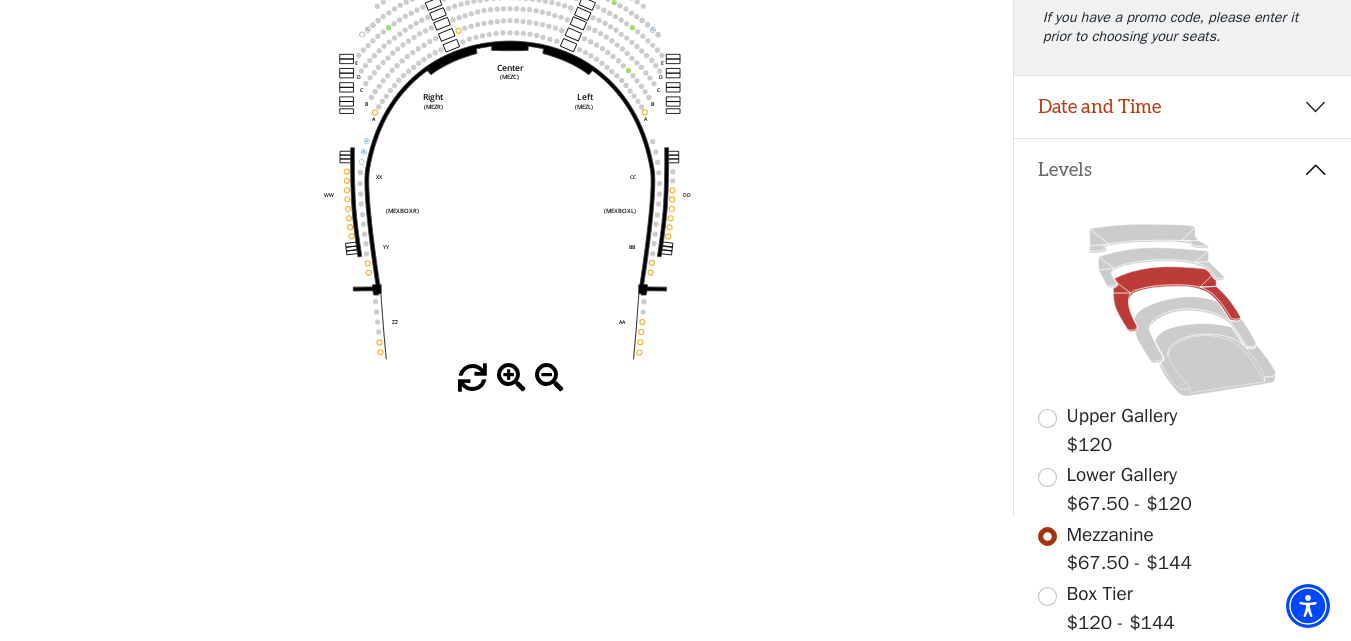 scroll, scrollTop: 198, scrollLeft: 0, axis: vertical 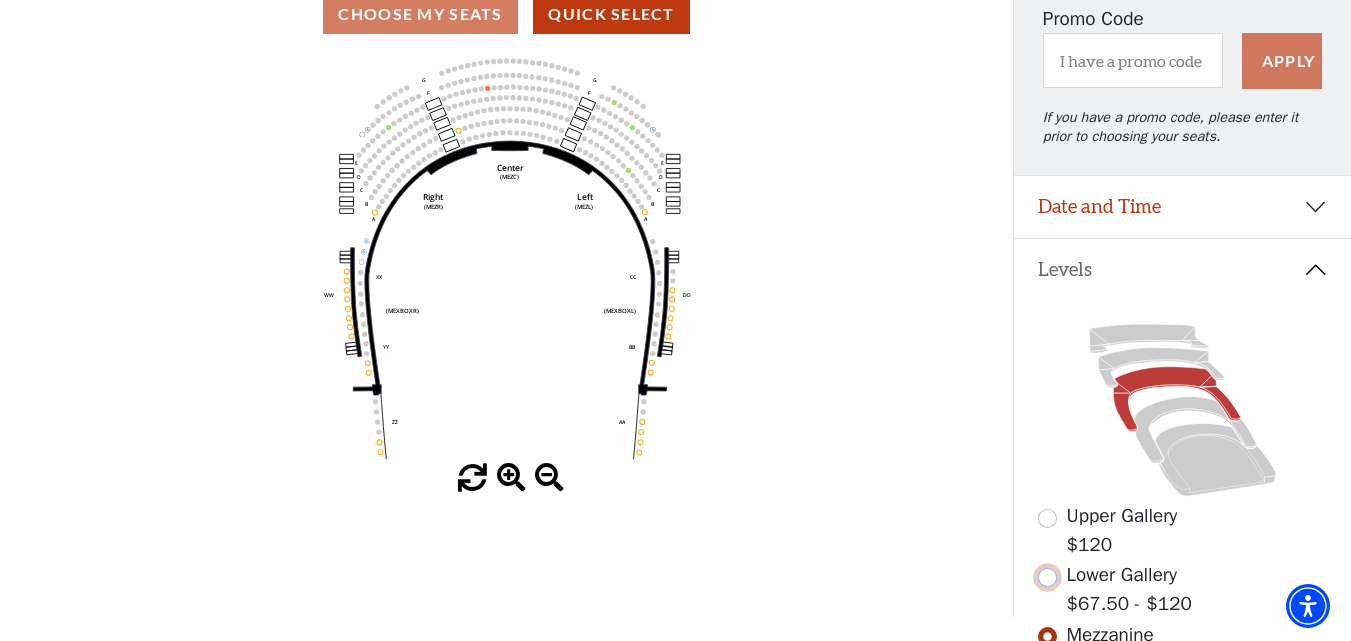 click at bounding box center [1047, 577] 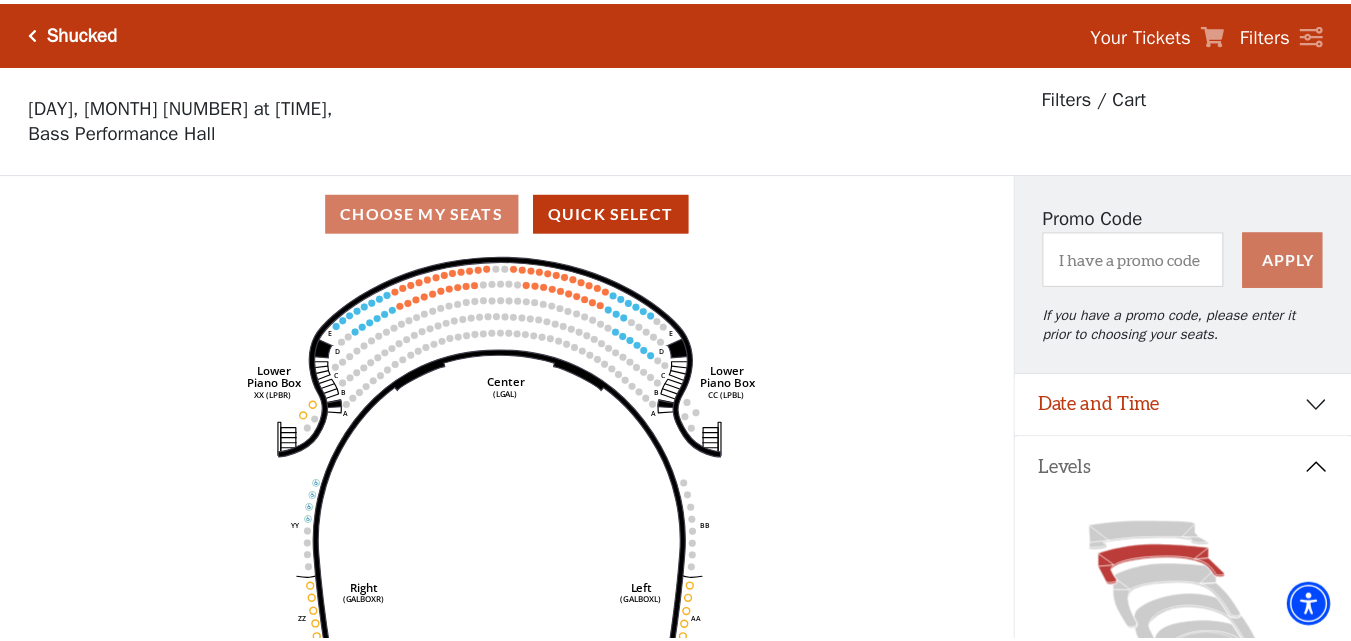 scroll, scrollTop: 93, scrollLeft: 0, axis: vertical 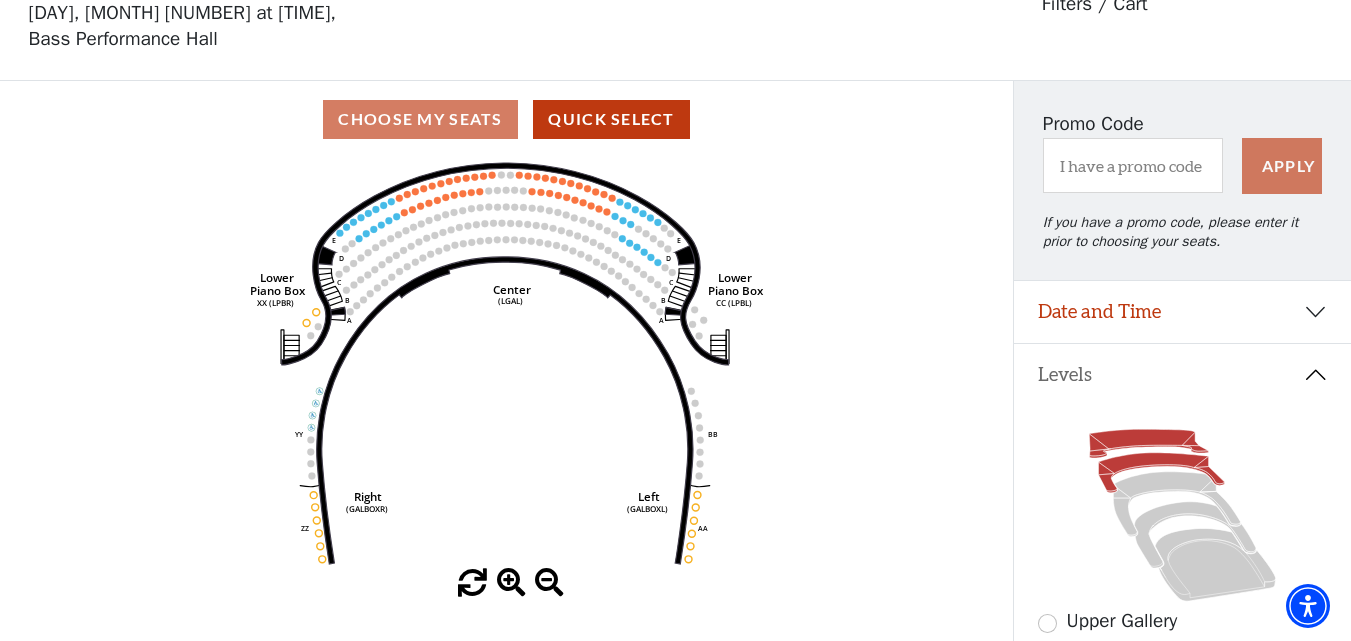 click 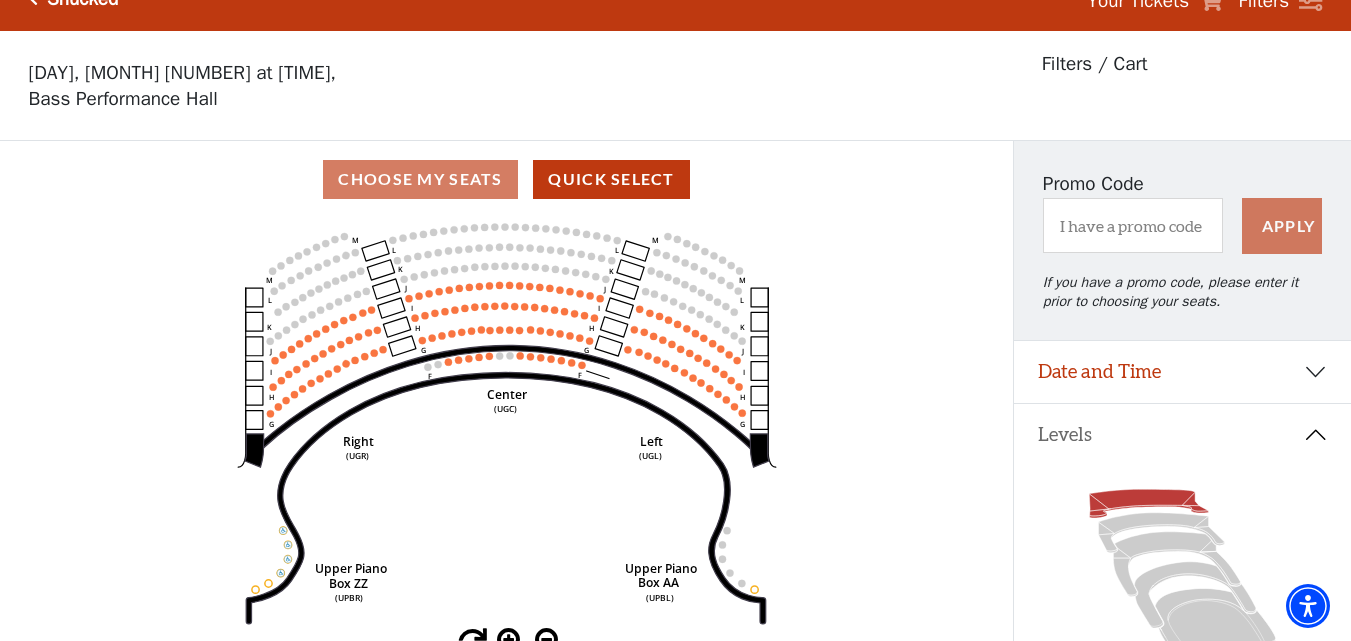 scroll, scrollTop: 0, scrollLeft: 0, axis: both 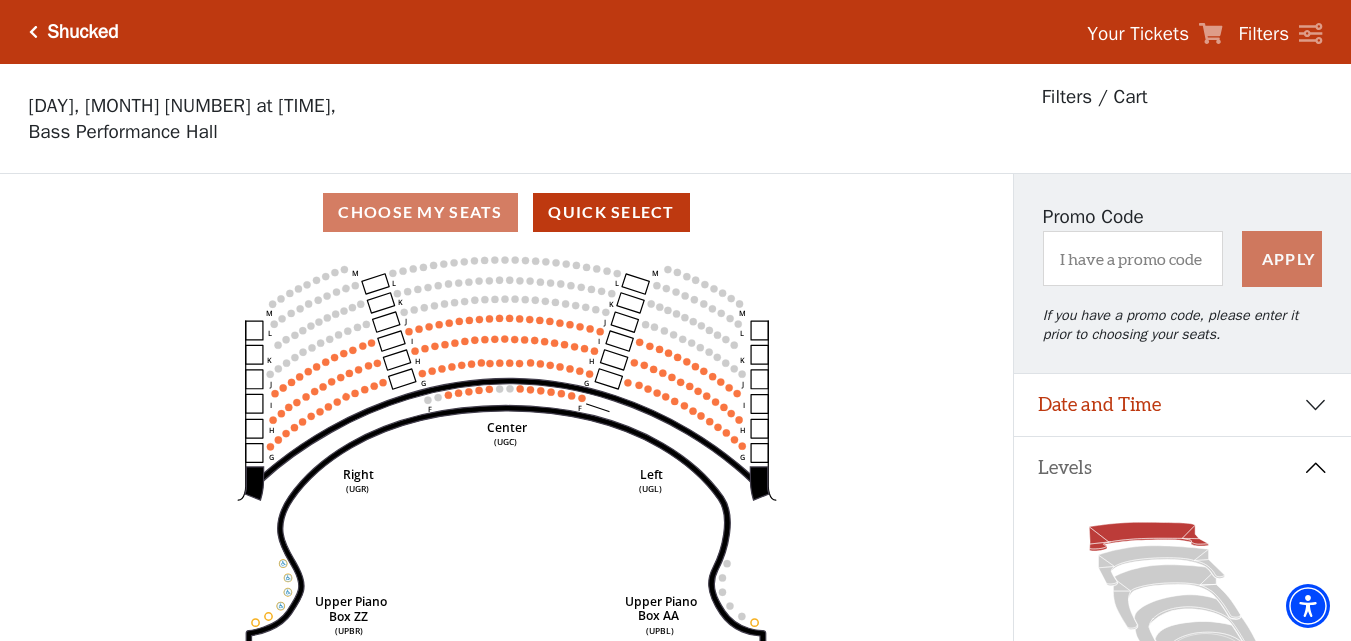 click on "Shucked" at bounding box center [82, 32] 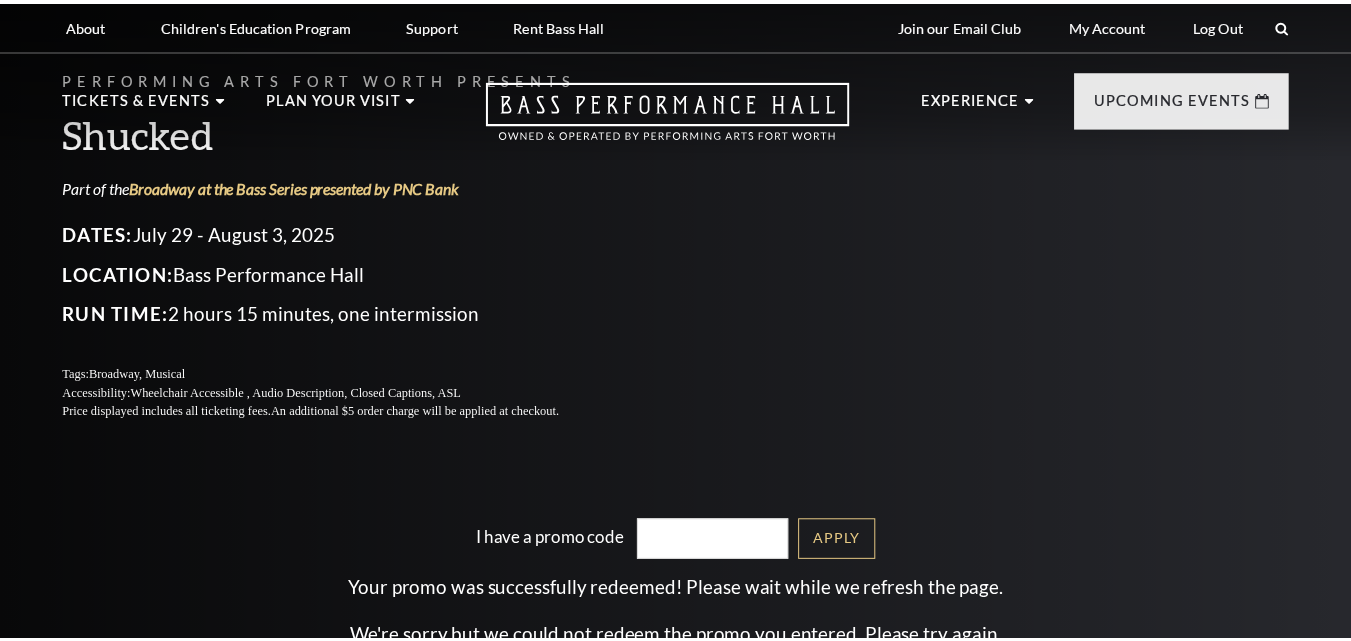 scroll, scrollTop: 0, scrollLeft: 0, axis: both 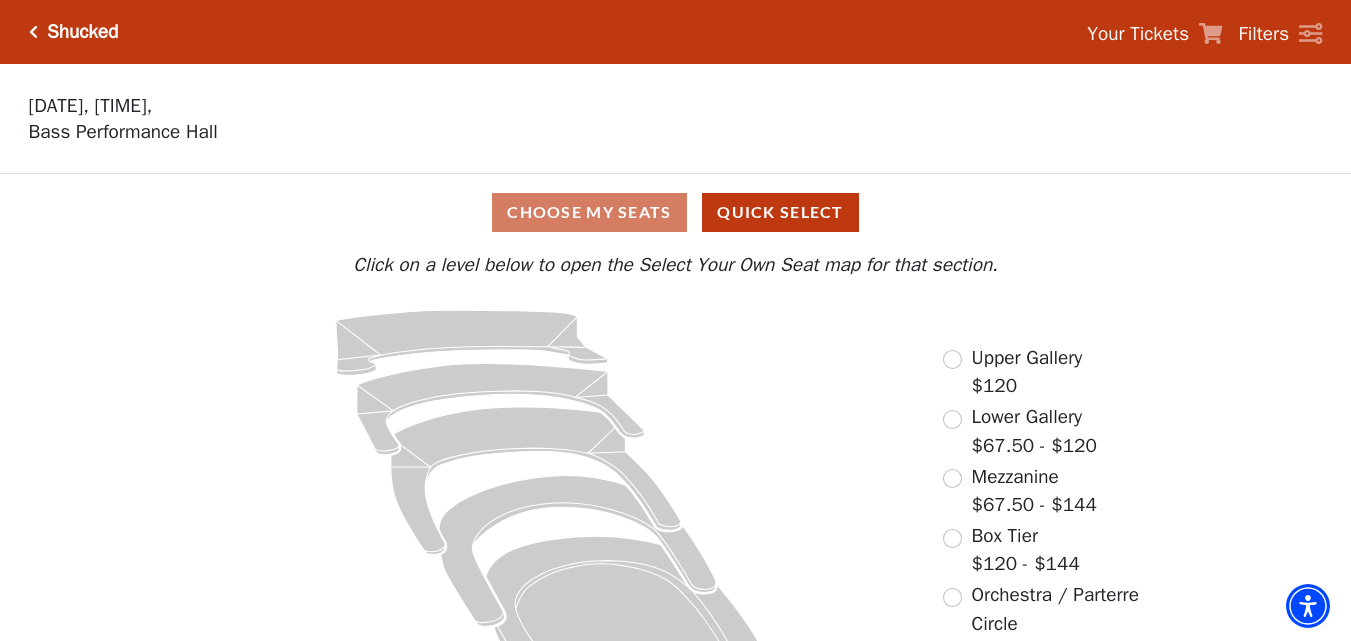 click at bounding box center [33, 32] 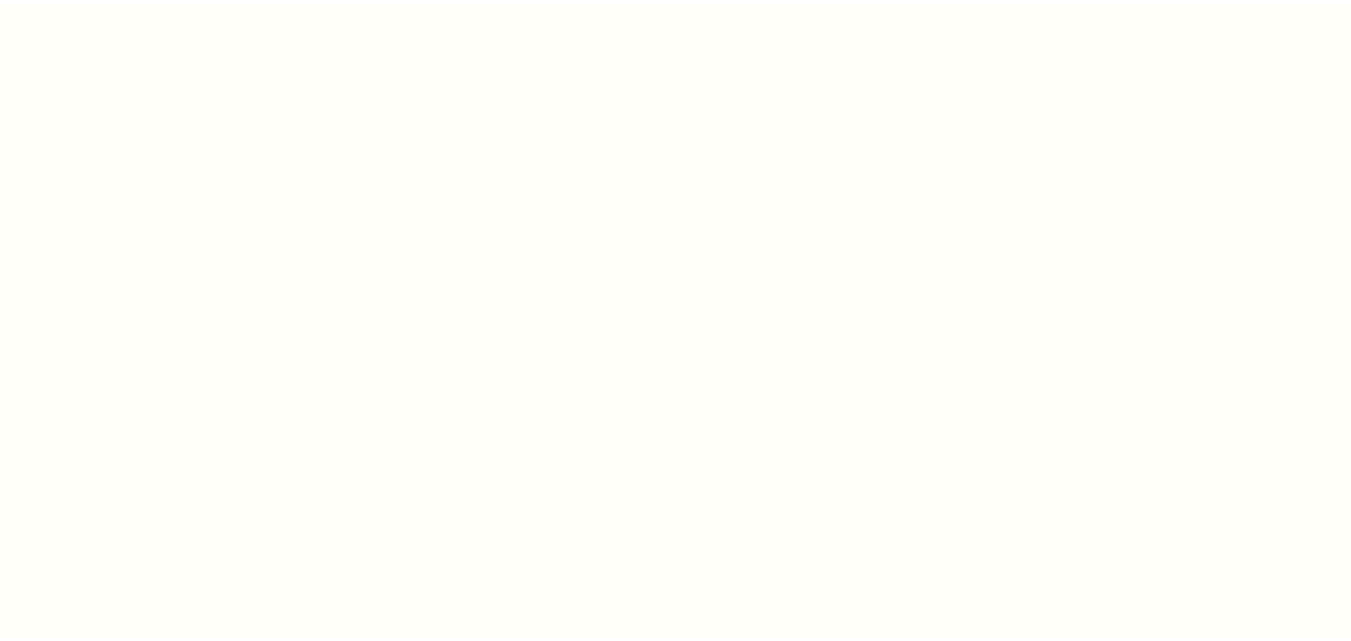 scroll, scrollTop: 0, scrollLeft: 0, axis: both 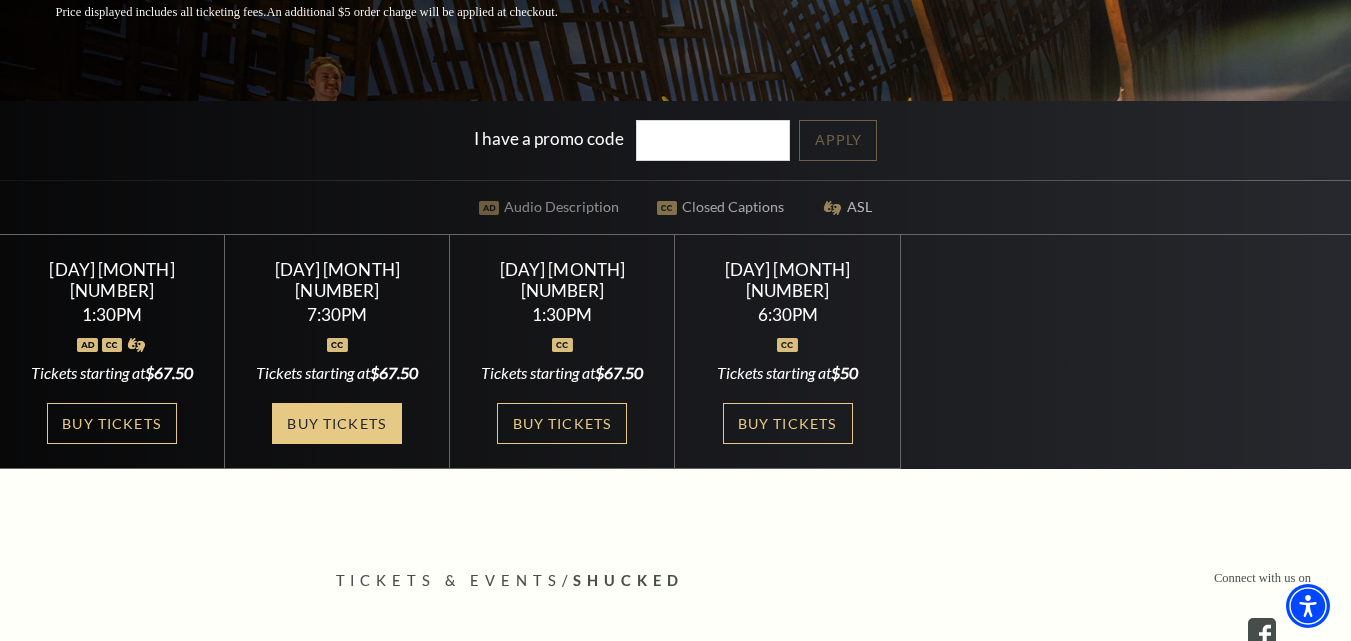 click on "Buy Tickets" at bounding box center [337, 423] 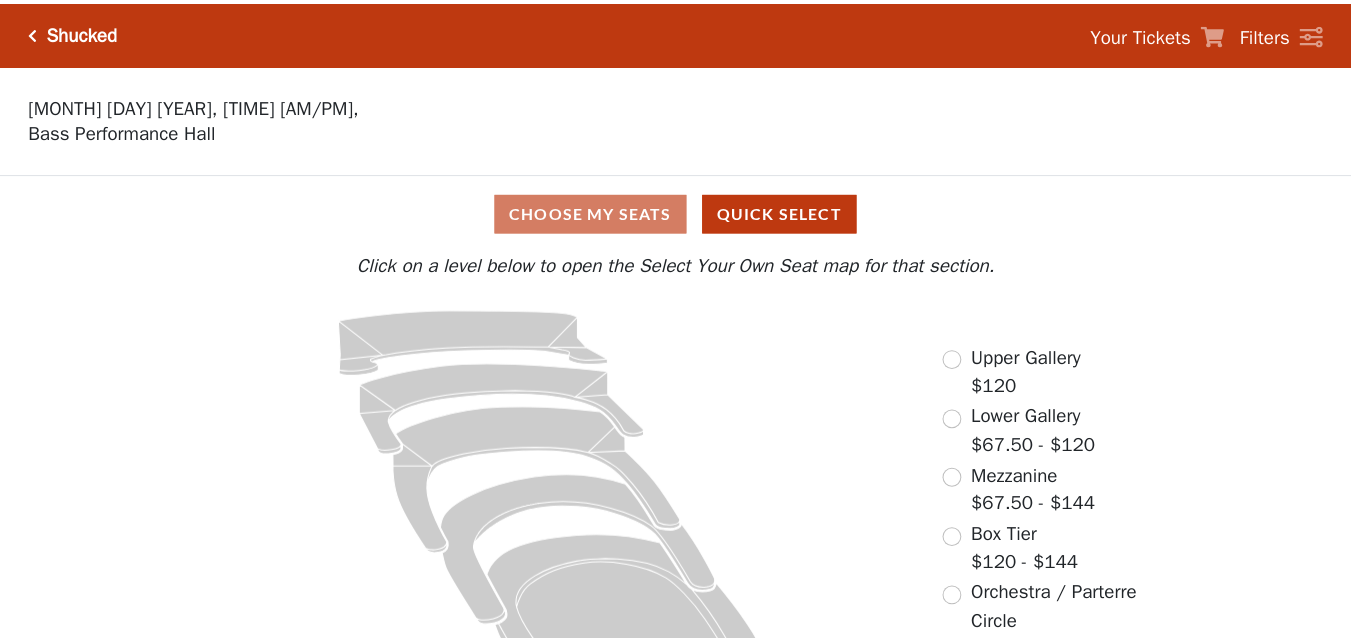 scroll, scrollTop: 0, scrollLeft: 0, axis: both 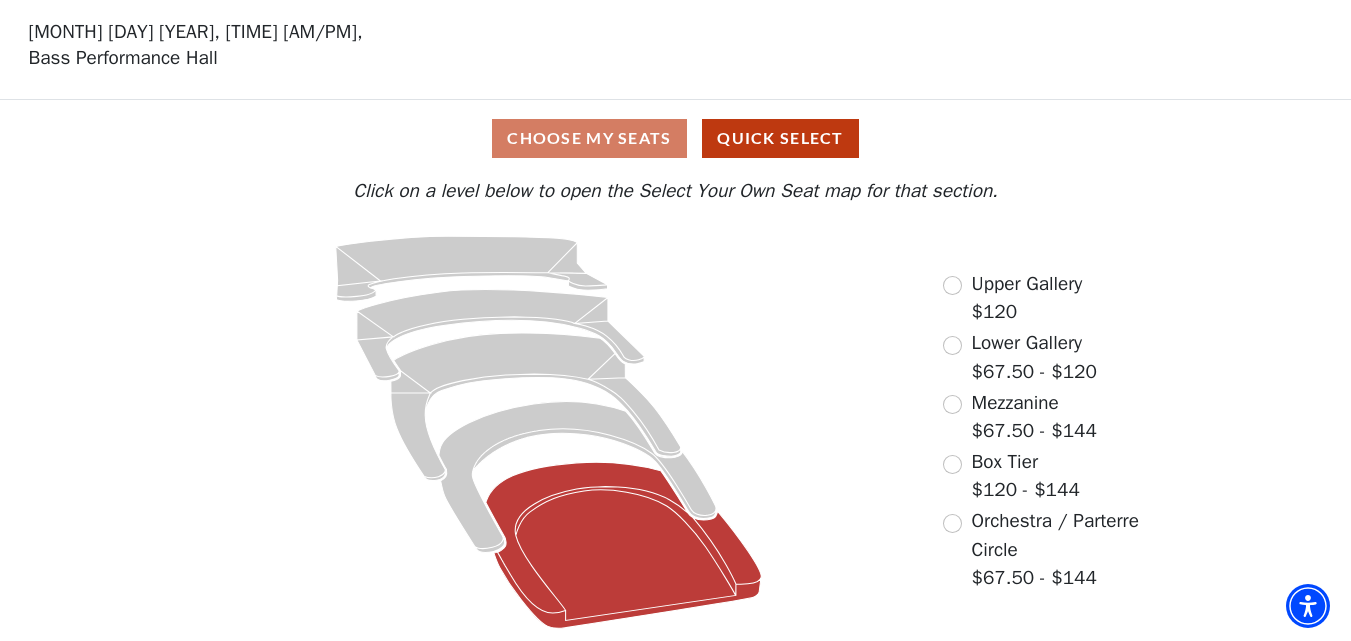 click 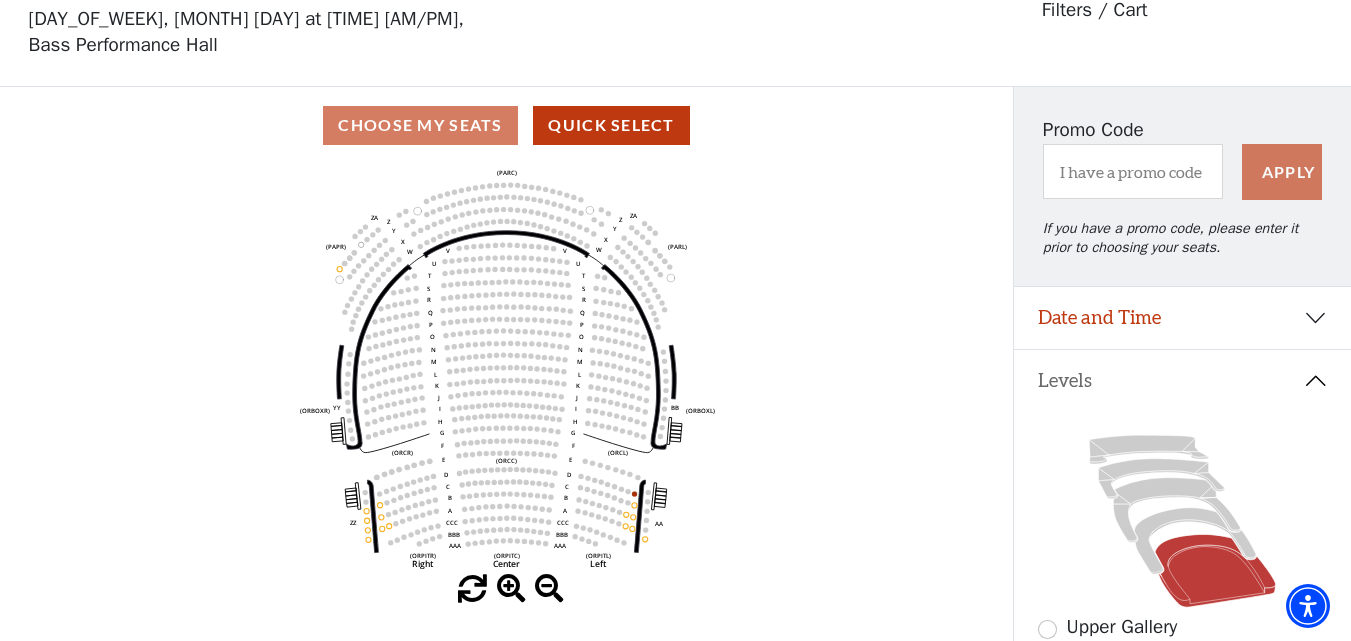 scroll, scrollTop: 93, scrollLeft: 0, axis: vertical 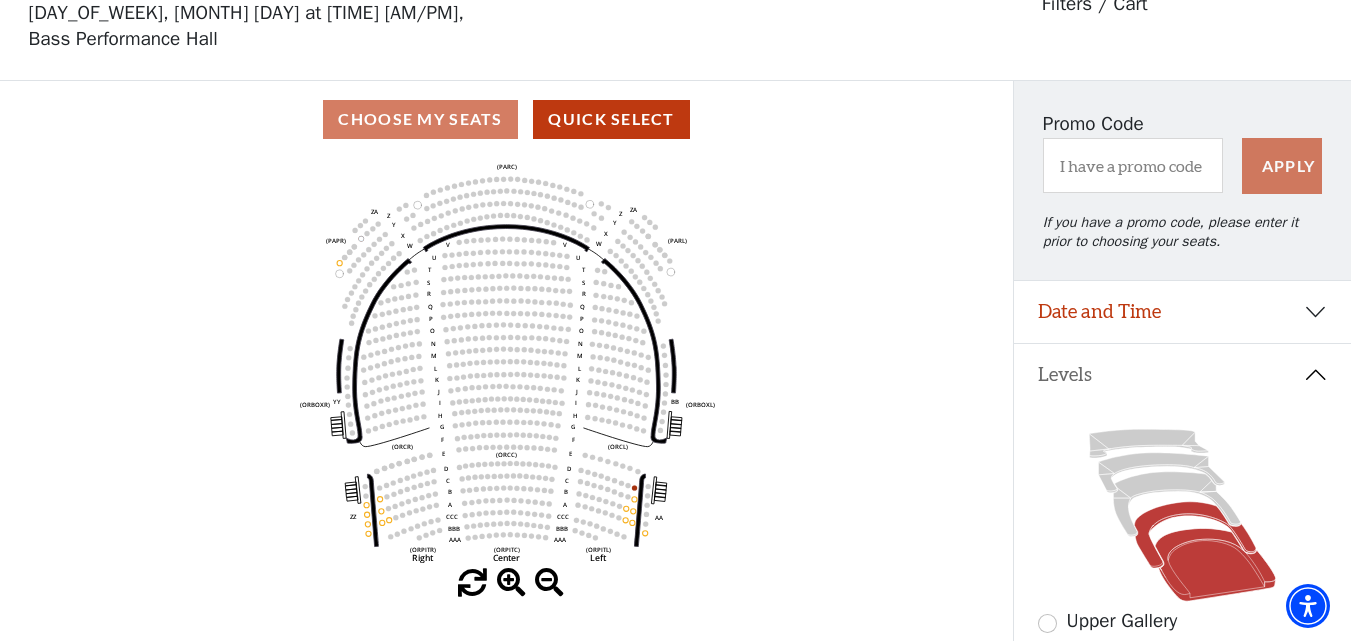 click 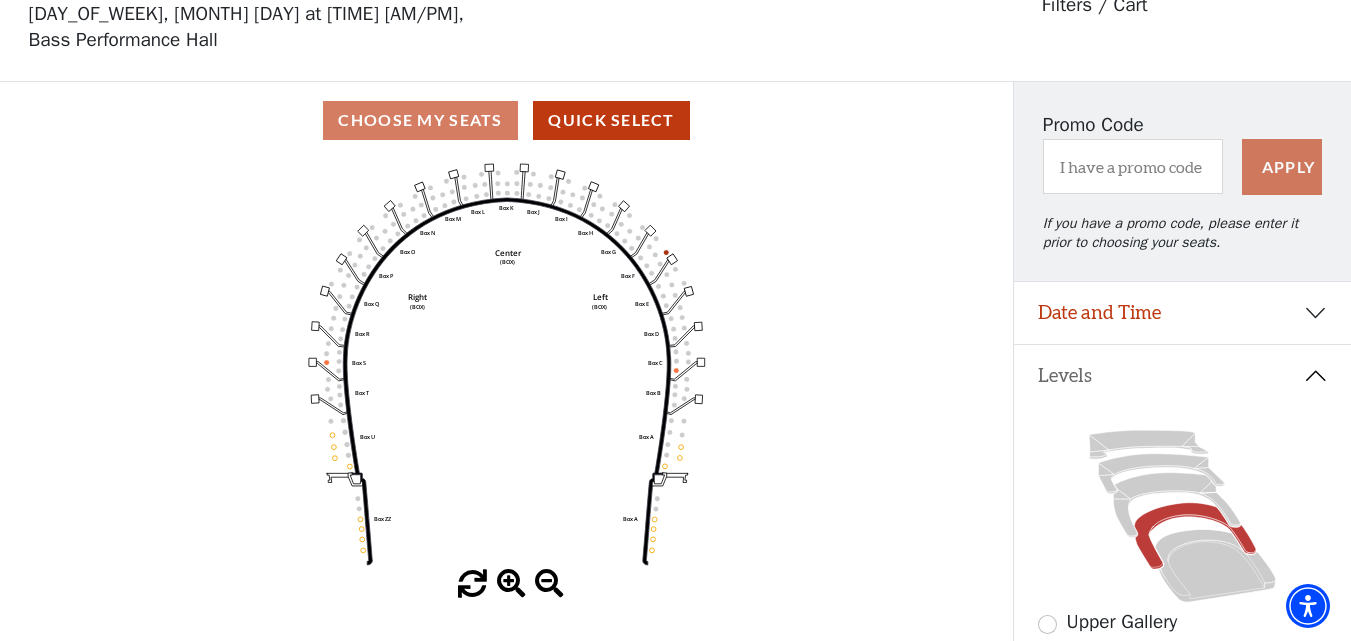 scroll, scrollTop: 0, scrollLeft: 0, axis: both 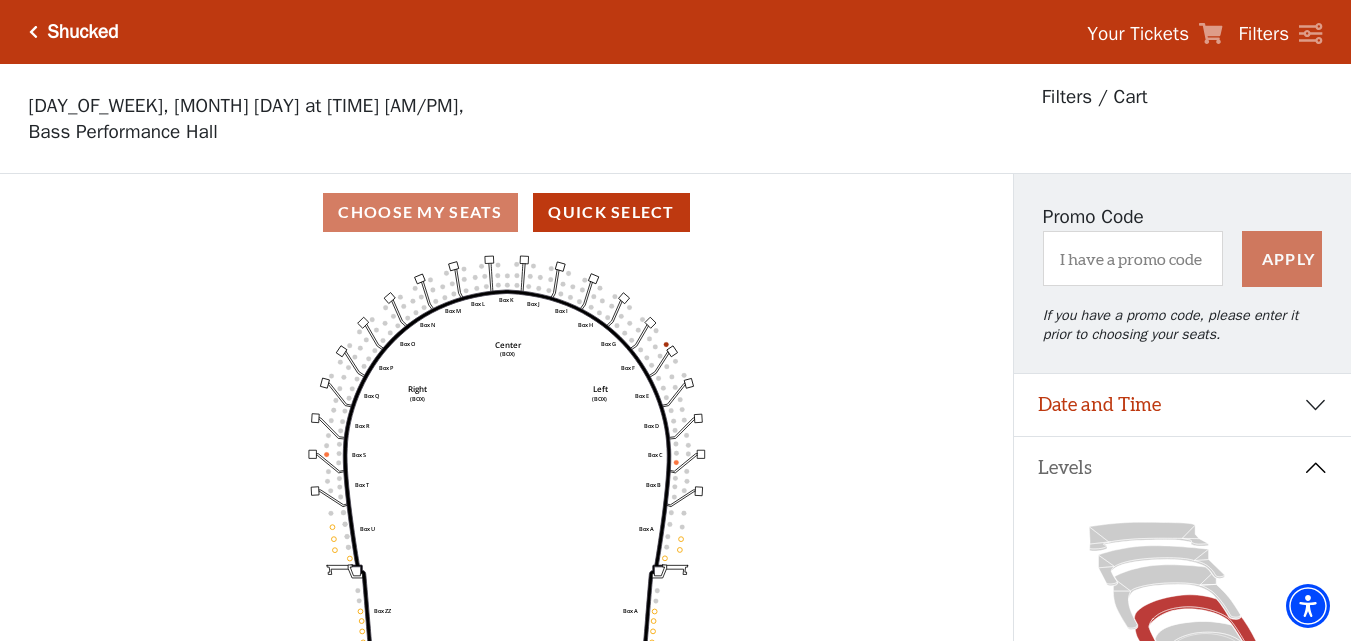 click at bounding box center (33, 32) 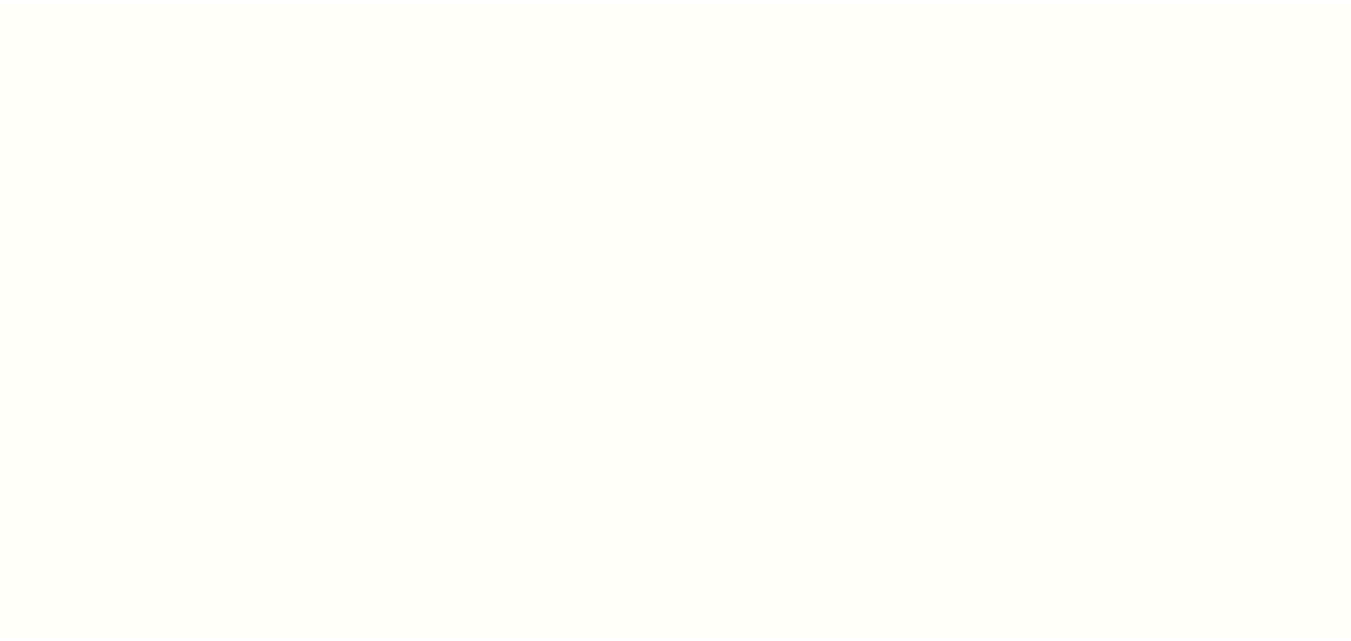scroll, scrollTop: 0, scrollLeft: 0, axis: both 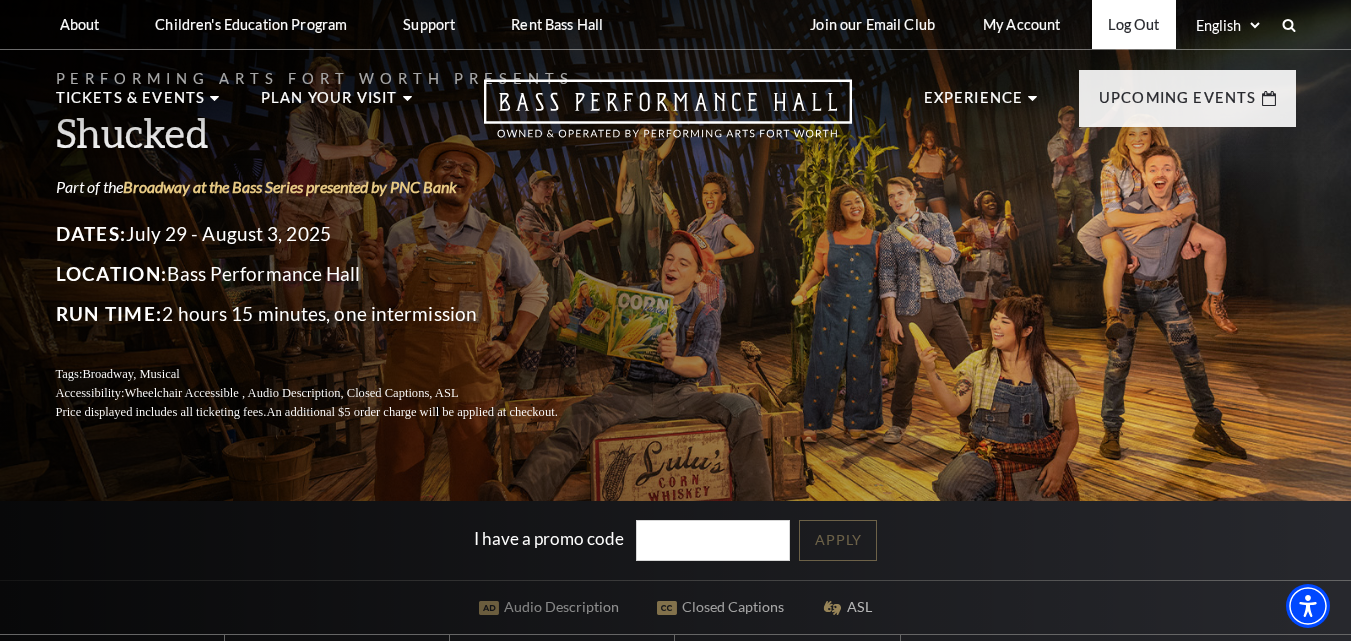 click on "Log Out" at bounding box center [1133, 24] 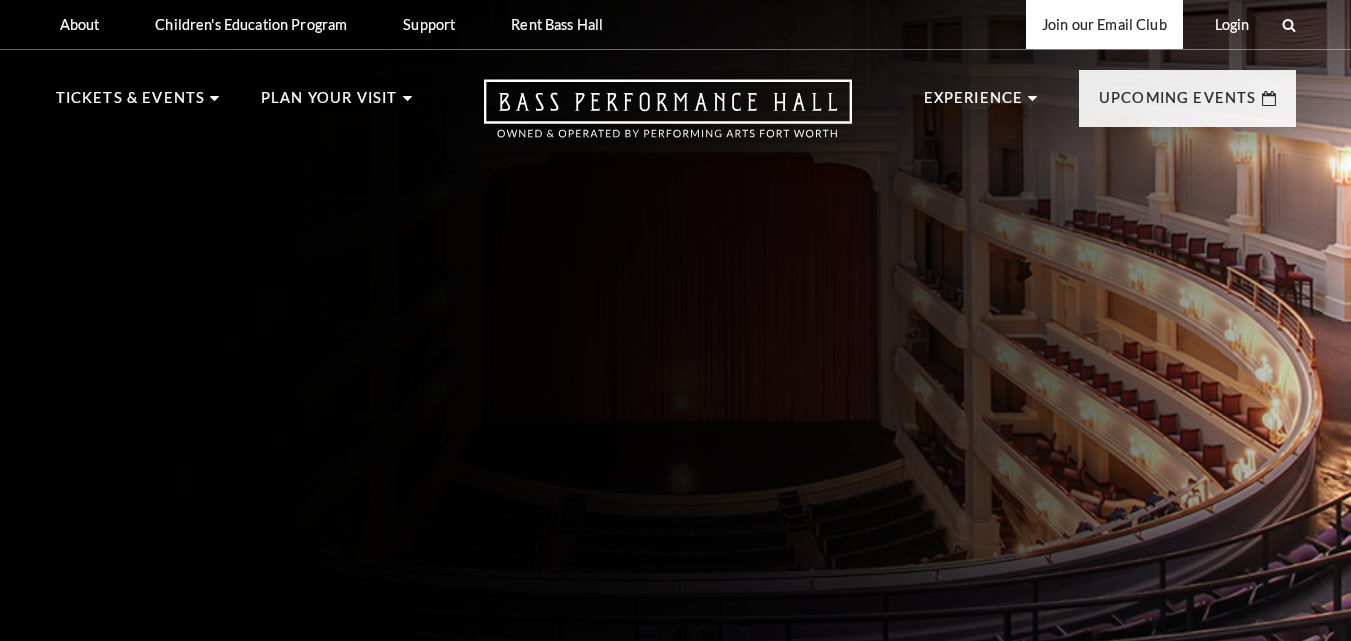 scroll, scrollTop: 0, scrollLeft: 0, axis: both 